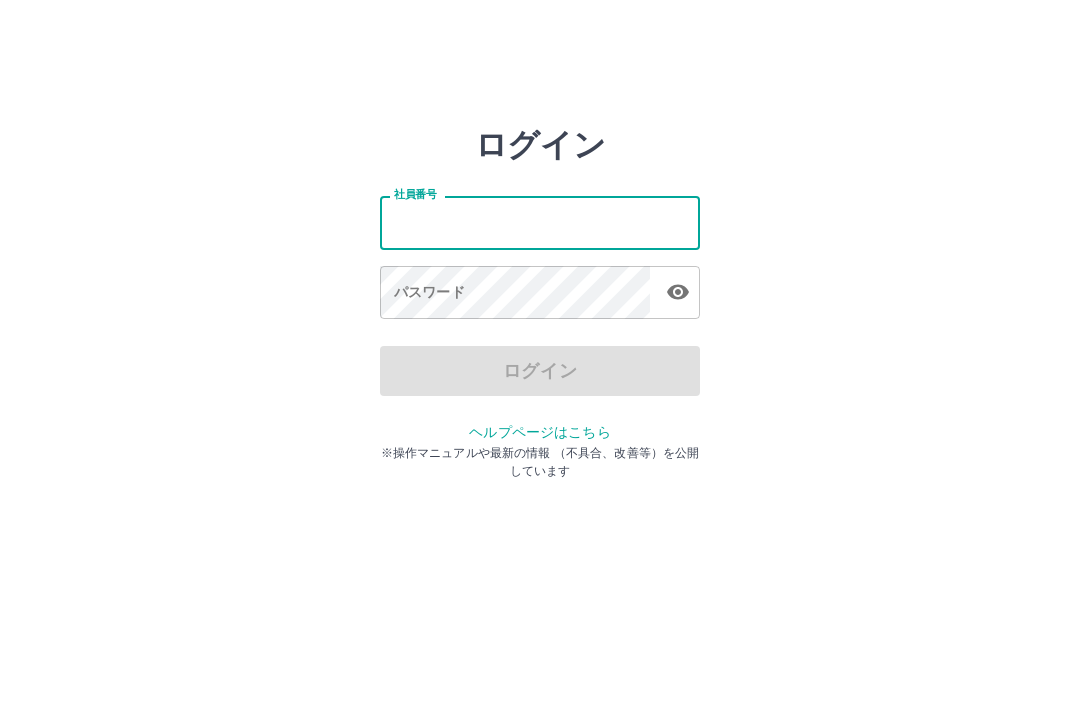 scroll, scrollTop: 0, scrollLeft: 0, axis: both 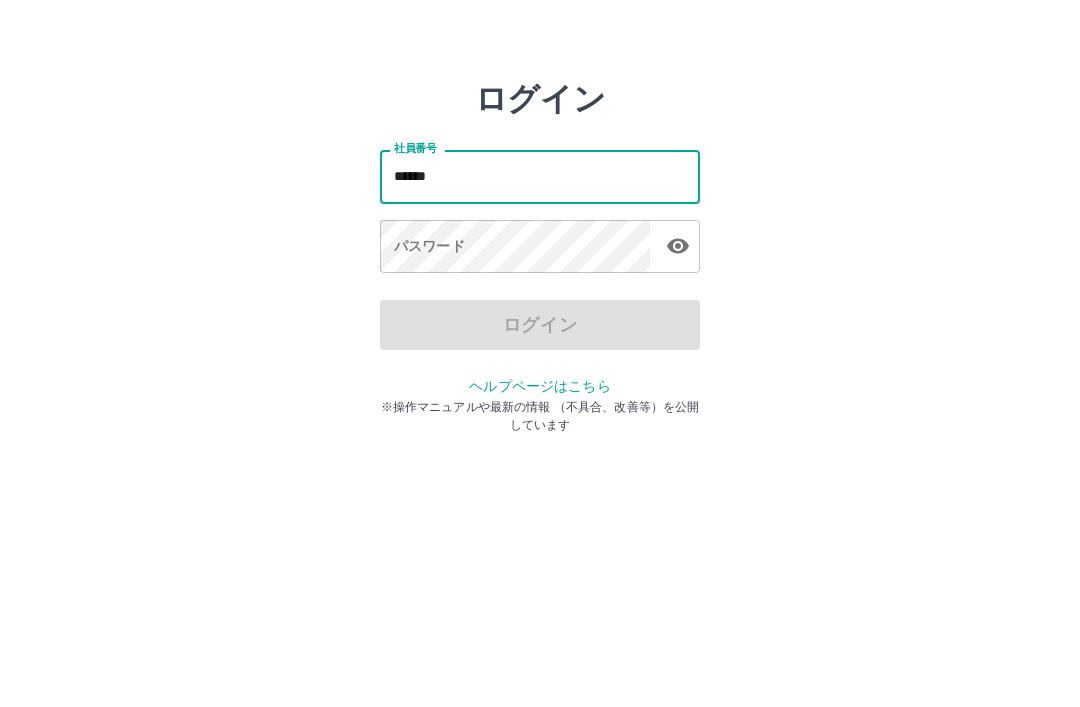 click on "パスワード パスワード" at bounding box center [540, 294] 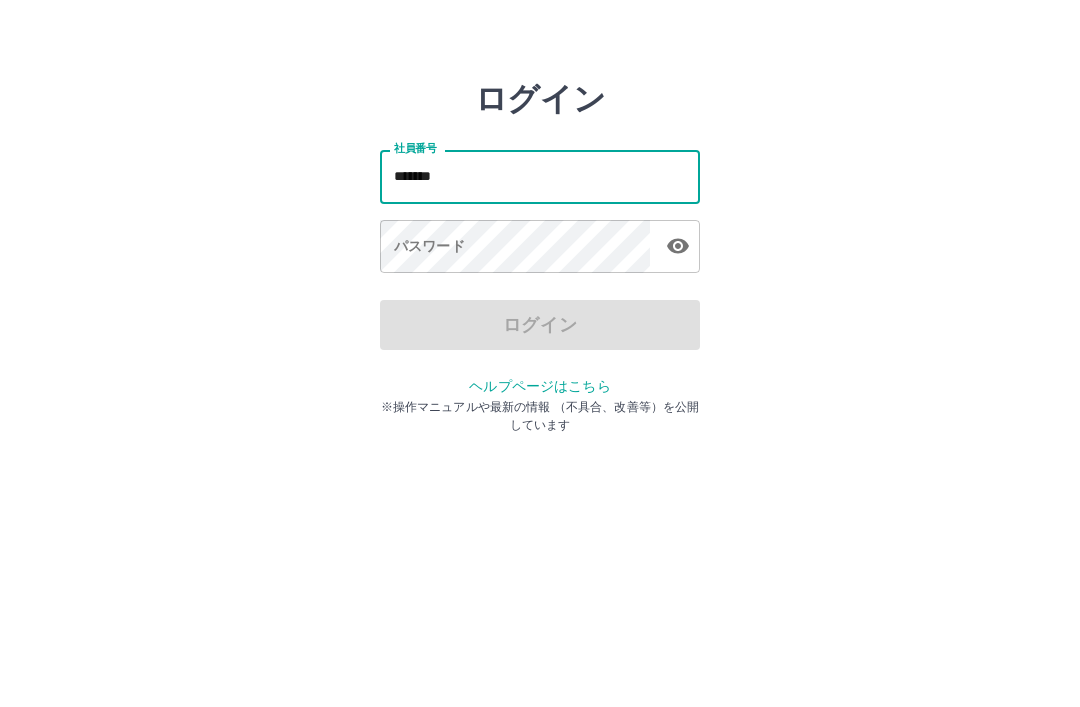 click on "パスワード パスワード" at bounding box center [540, 294] 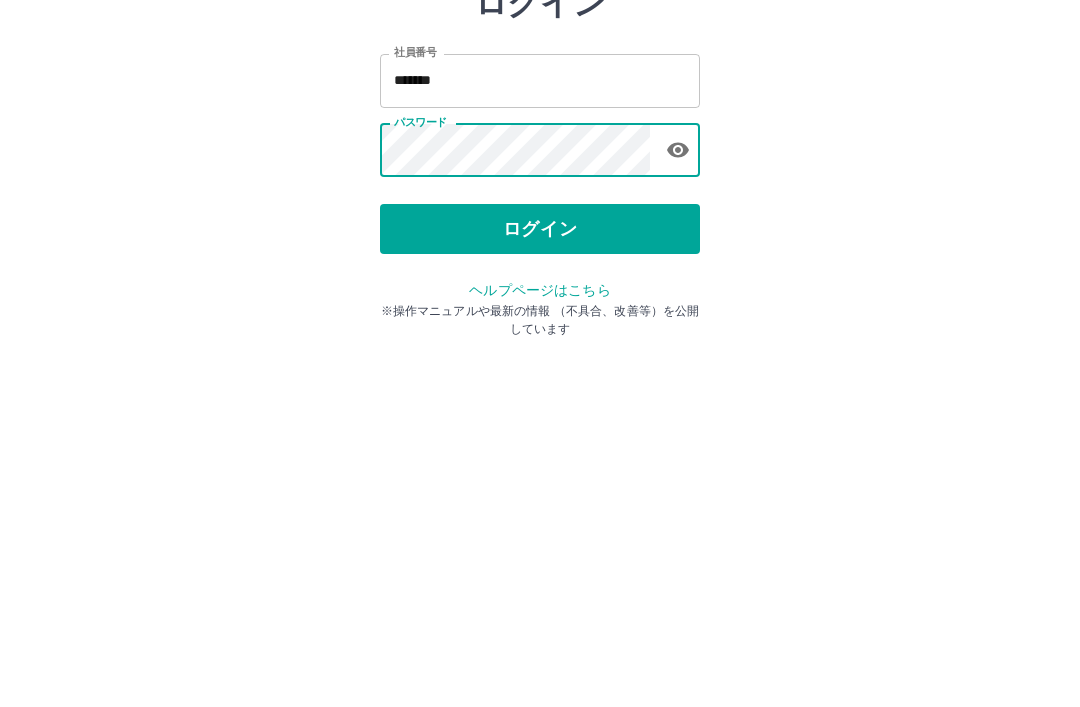 click on "ログイン" at bounding box center [540, 371] 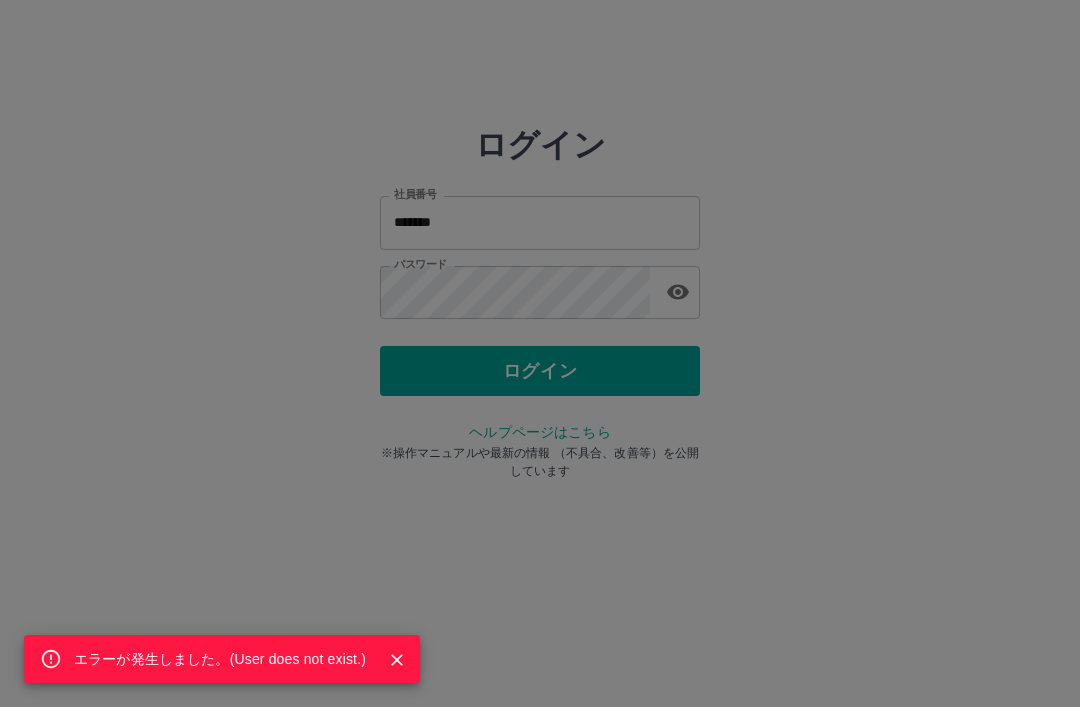 click on "エラーが発生しました。( User does not exist. )" at bounding box center [540, 353] 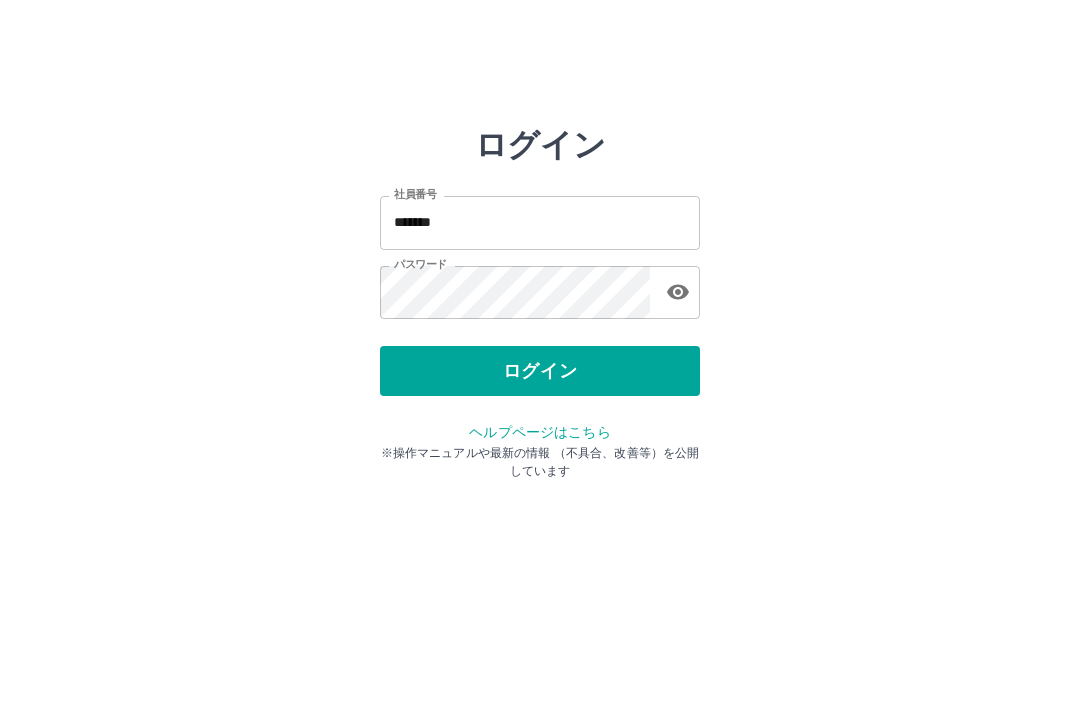 click on "ログイン" at bounding box center (540, 371) 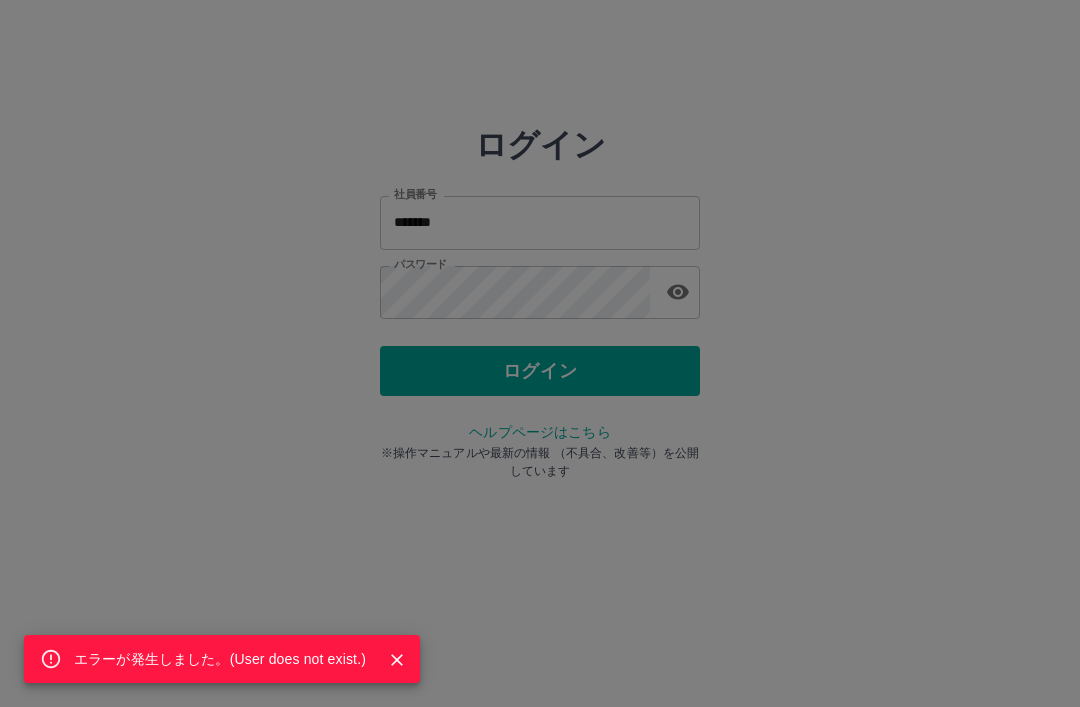 click on "エラーが発生しました。( User does not exist. )" at bounding box center [540, 353] 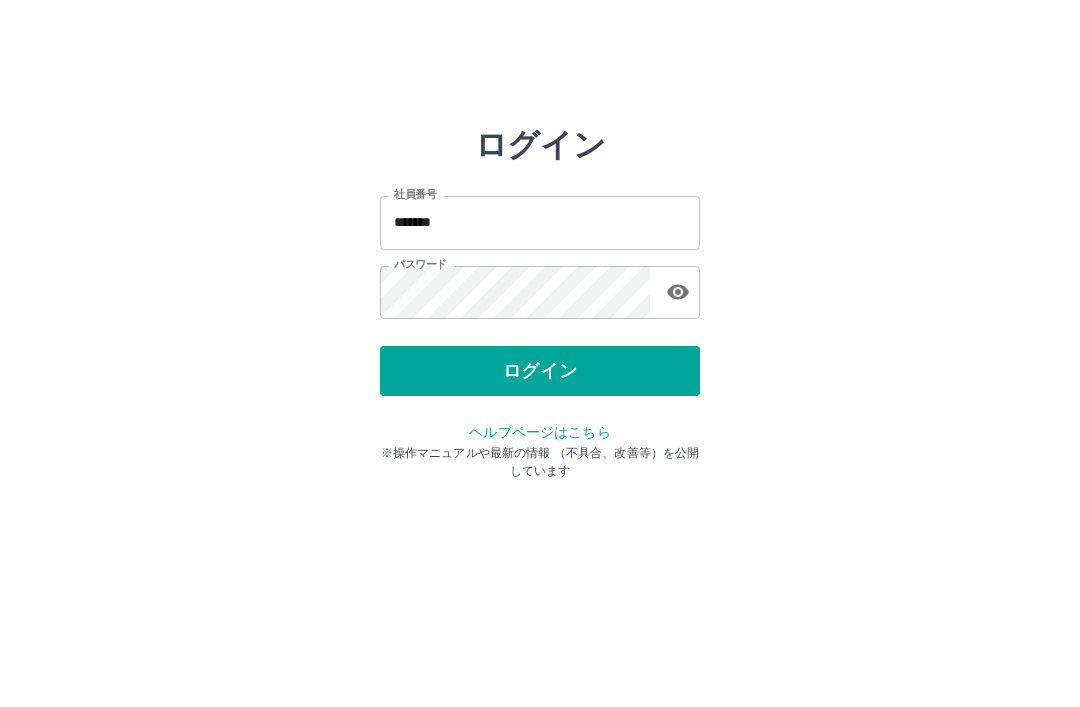 click on "******" at bounding box center (540, 222) 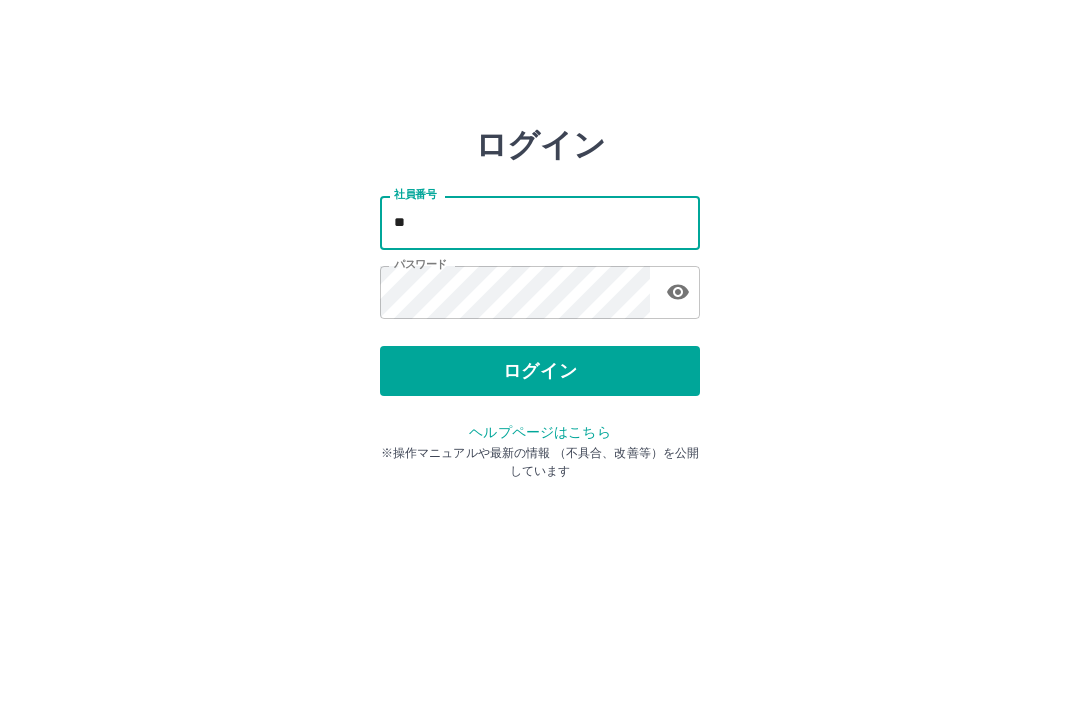 type on "*" 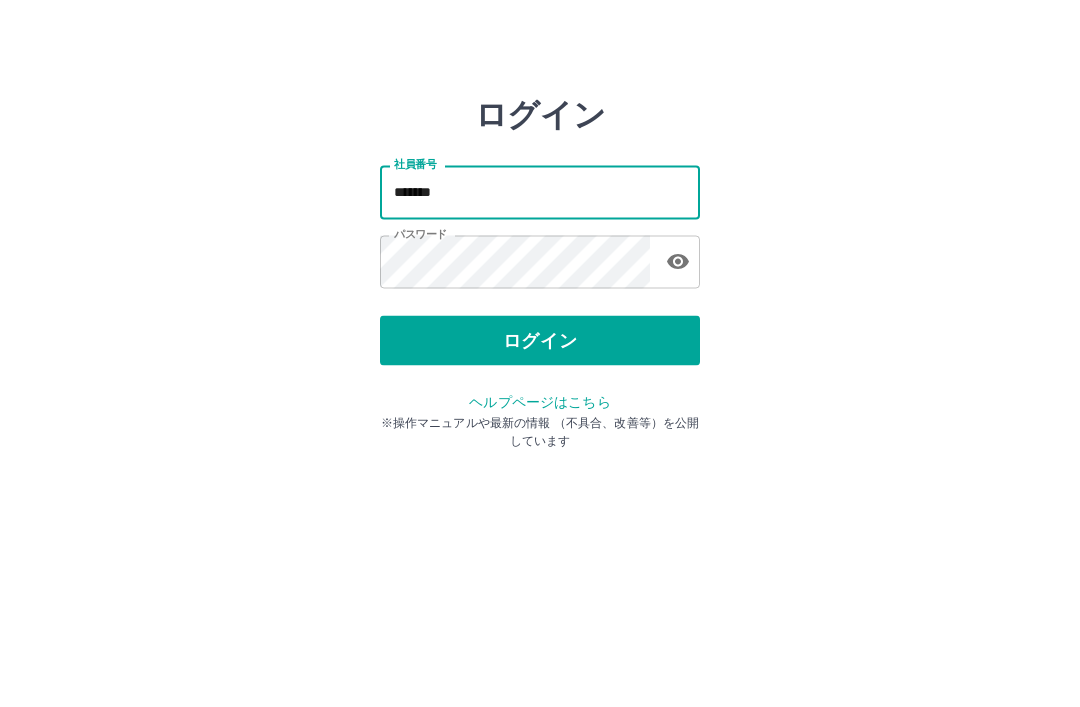 type on "*******" 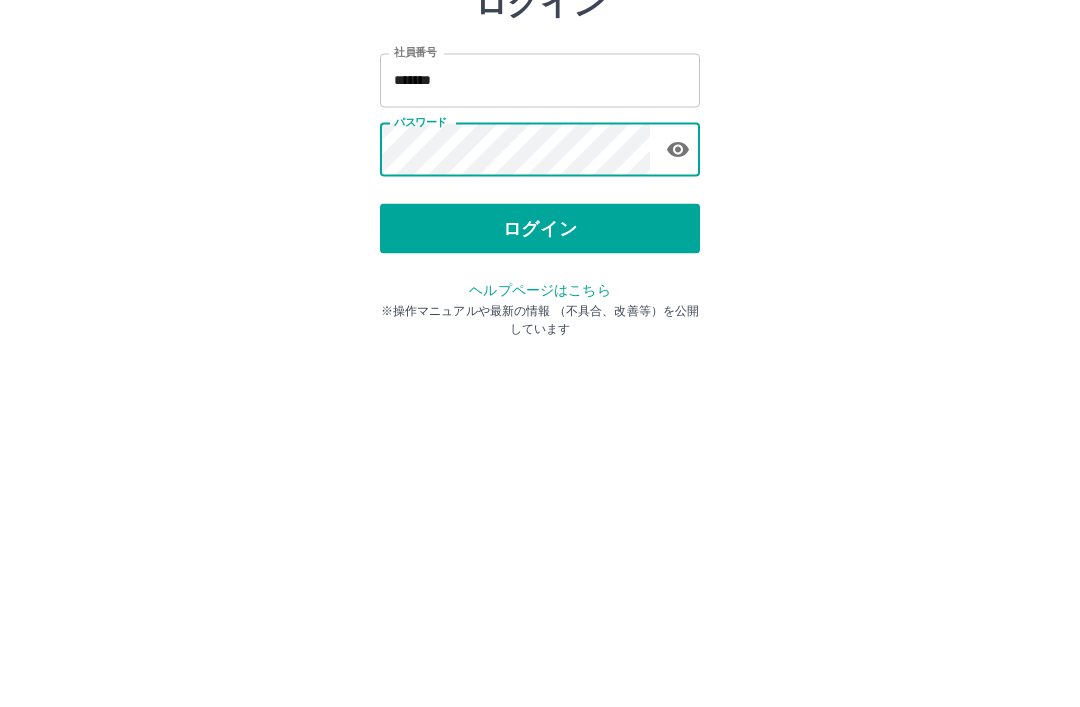 click on "ログイン" at bounding box center [540, 371] 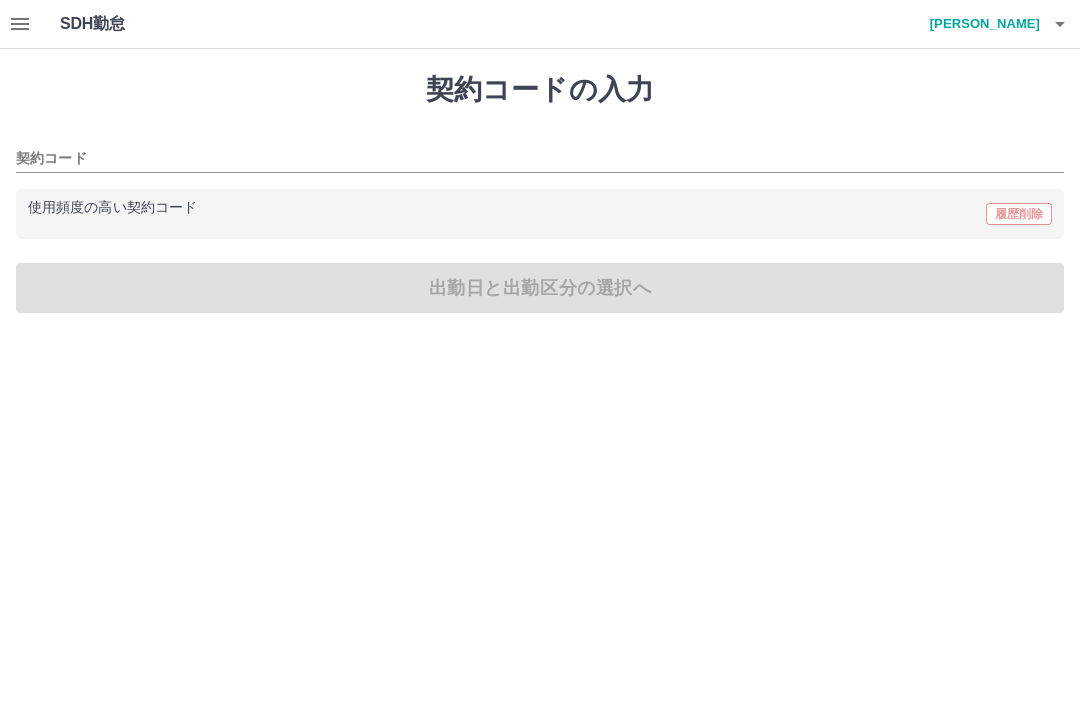 scroll, scrollTop: 0, scrollLeft: 0, axis: both 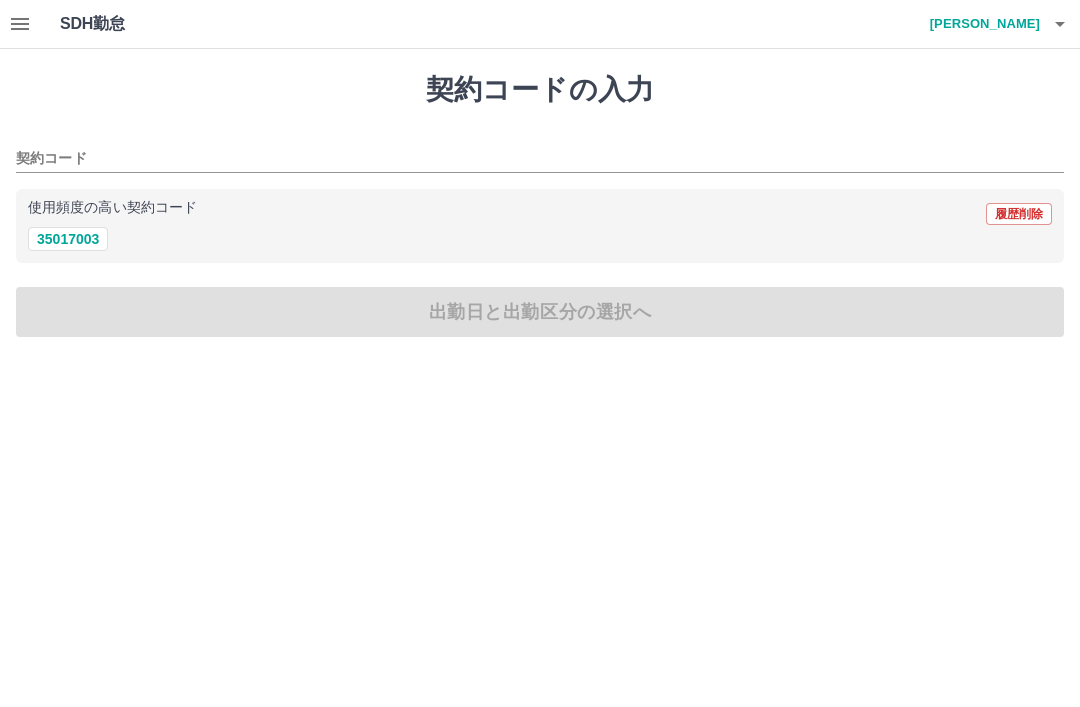 click on "契約コード" at bounding box center (525, 159) 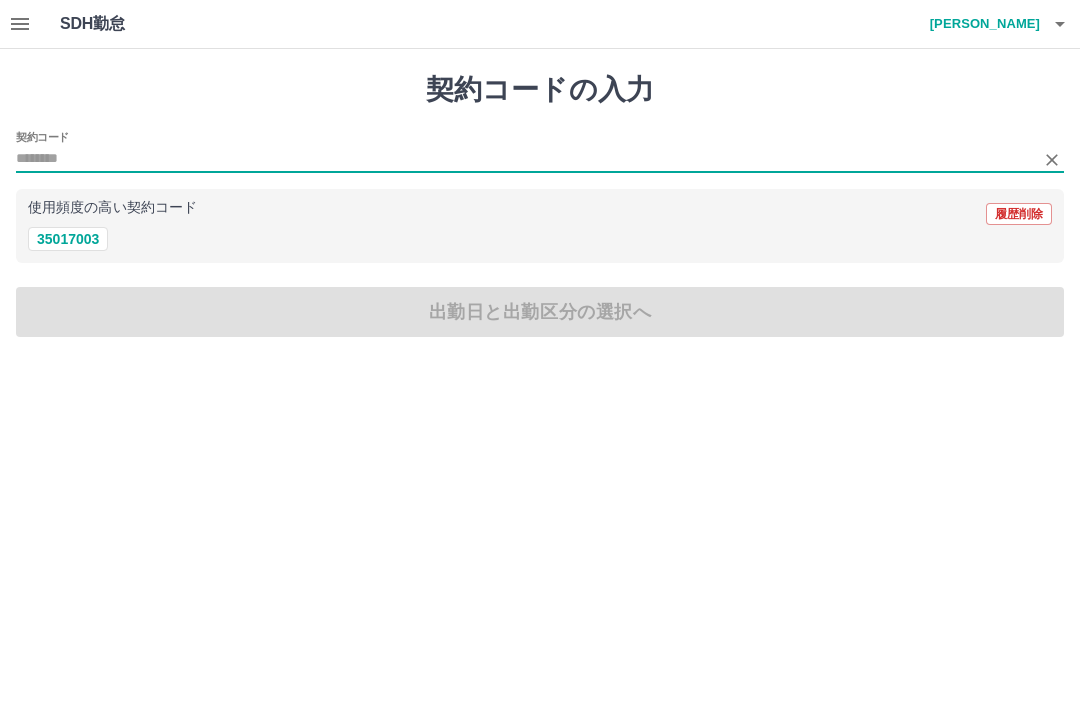 click on "35017003" at bounding box center (68, 239) 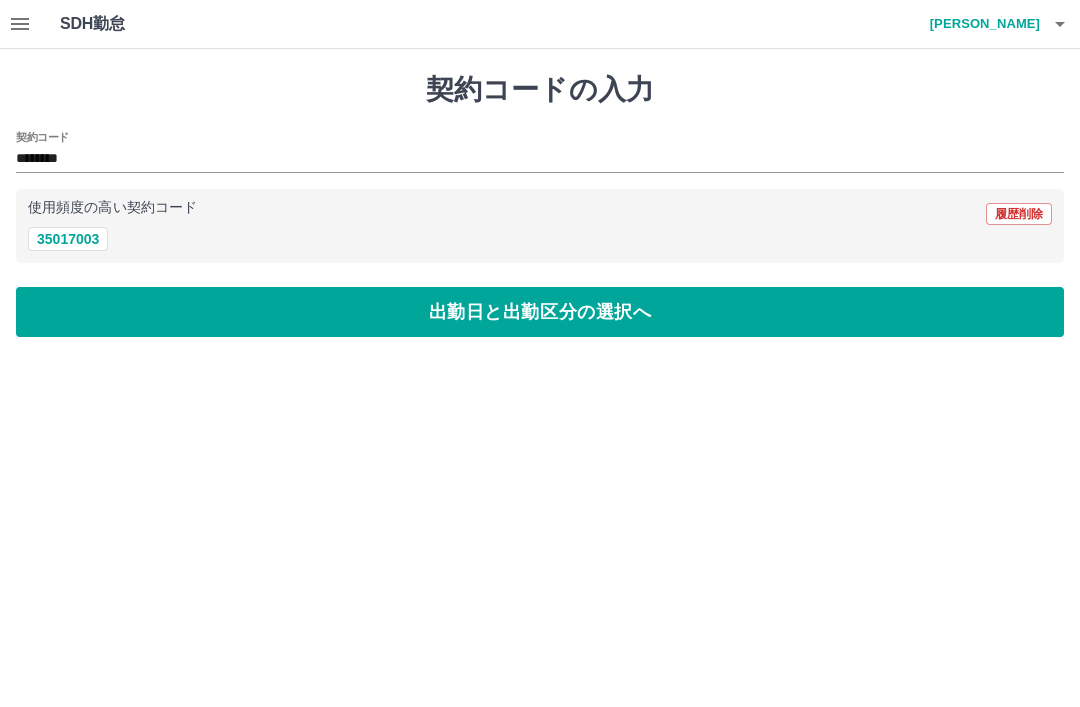 click on "出勤日と出勤区分の選択へ" at bounding box center (540, 312) 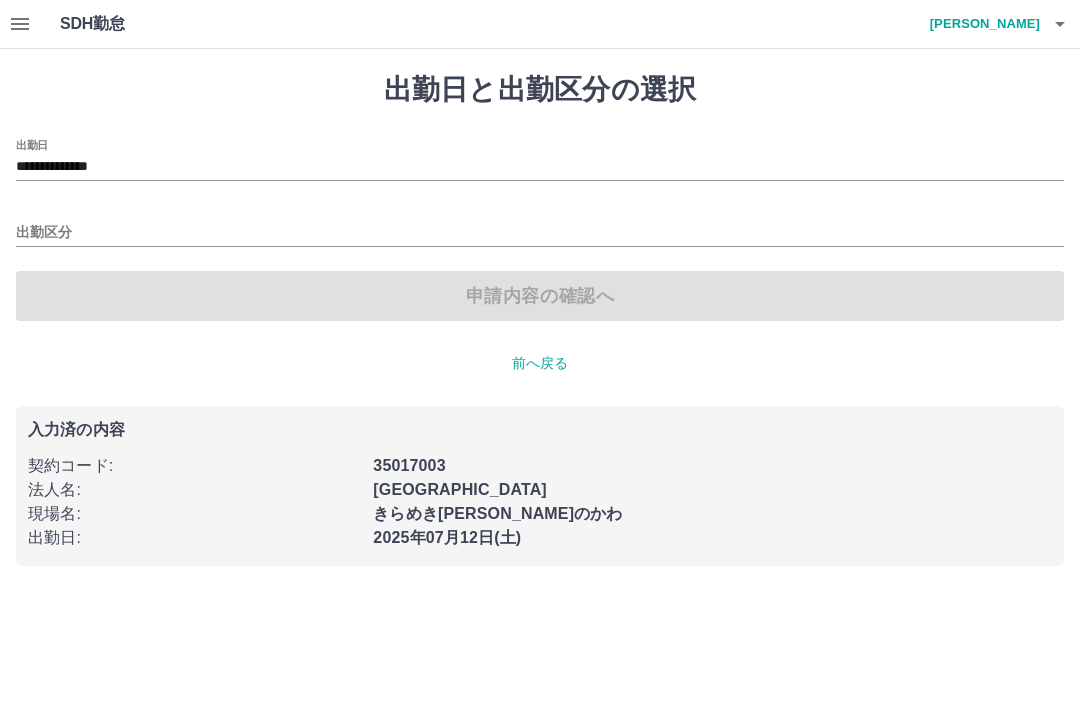 click on "出勤区分" at bounding box center [540, 233] 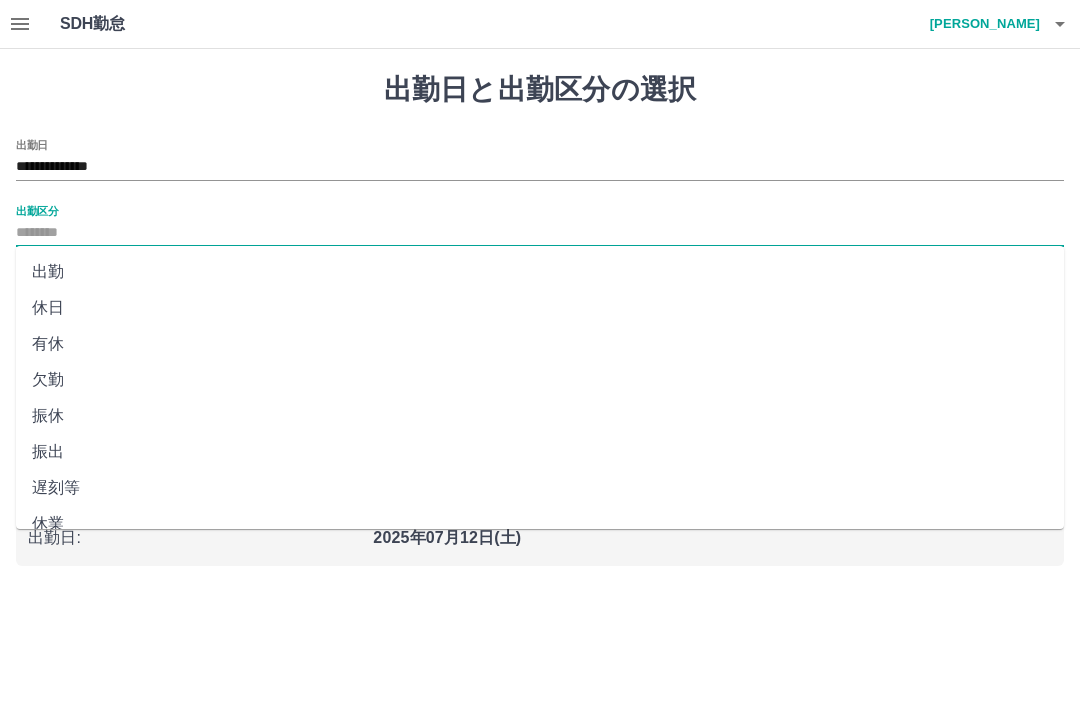 click on "出勤" at bounding box center (540, 272) 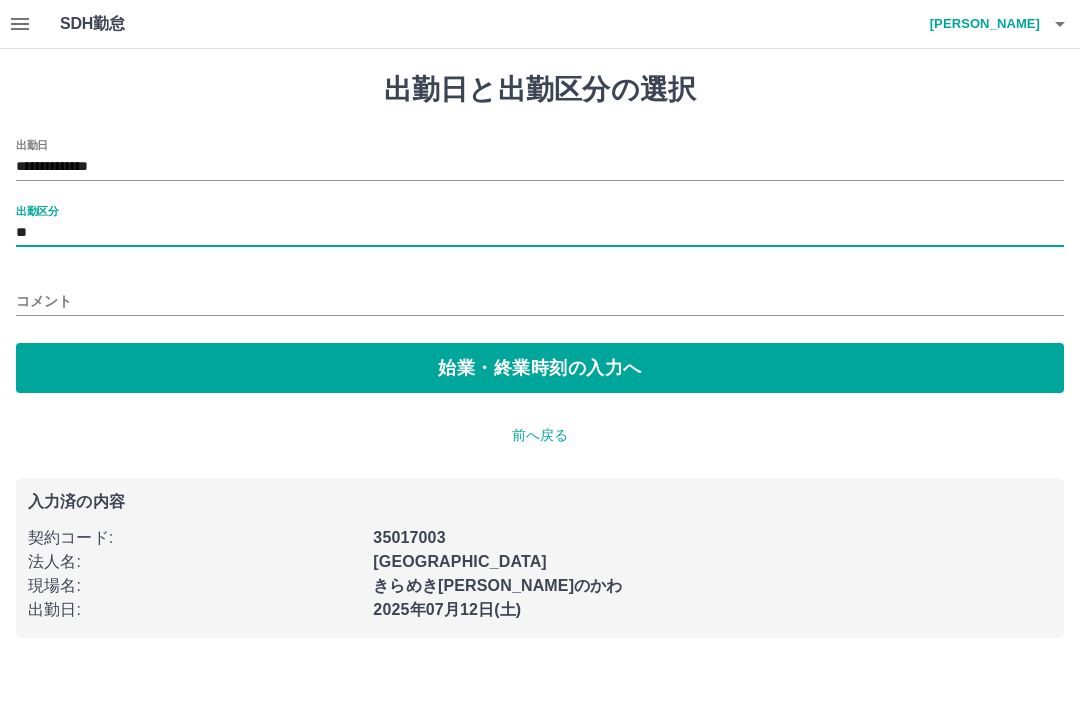 click on "始業・終業時刻の入力へ" at bounding box center (540, 368) 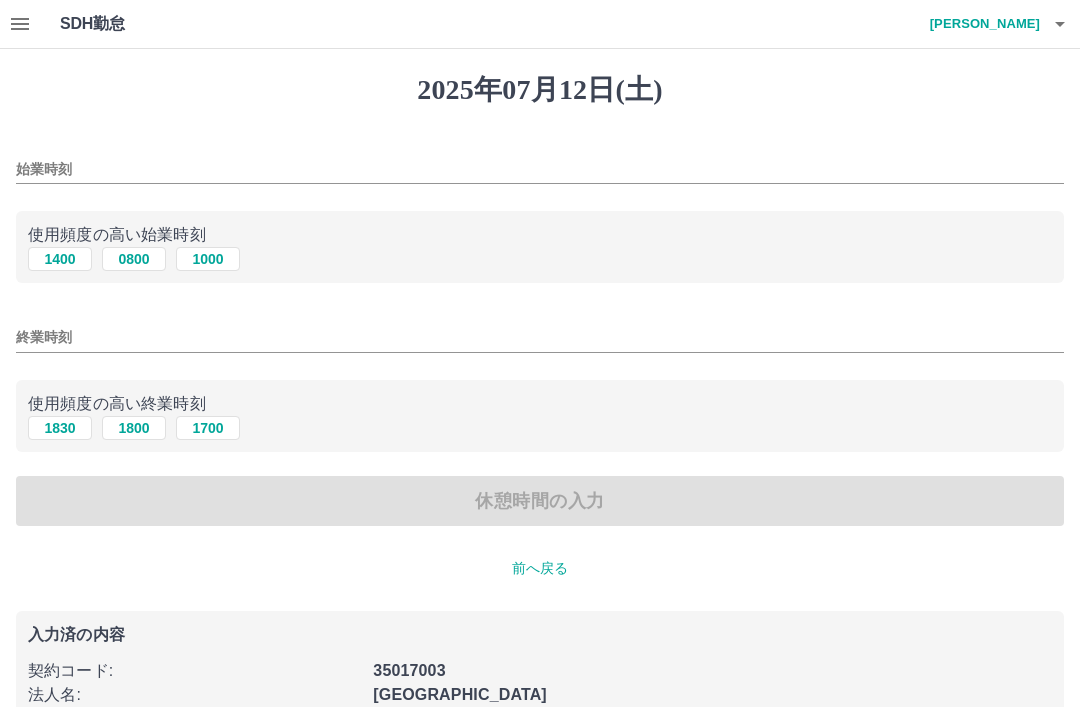 click on "始業時刻" at bounding box center [540, 169] 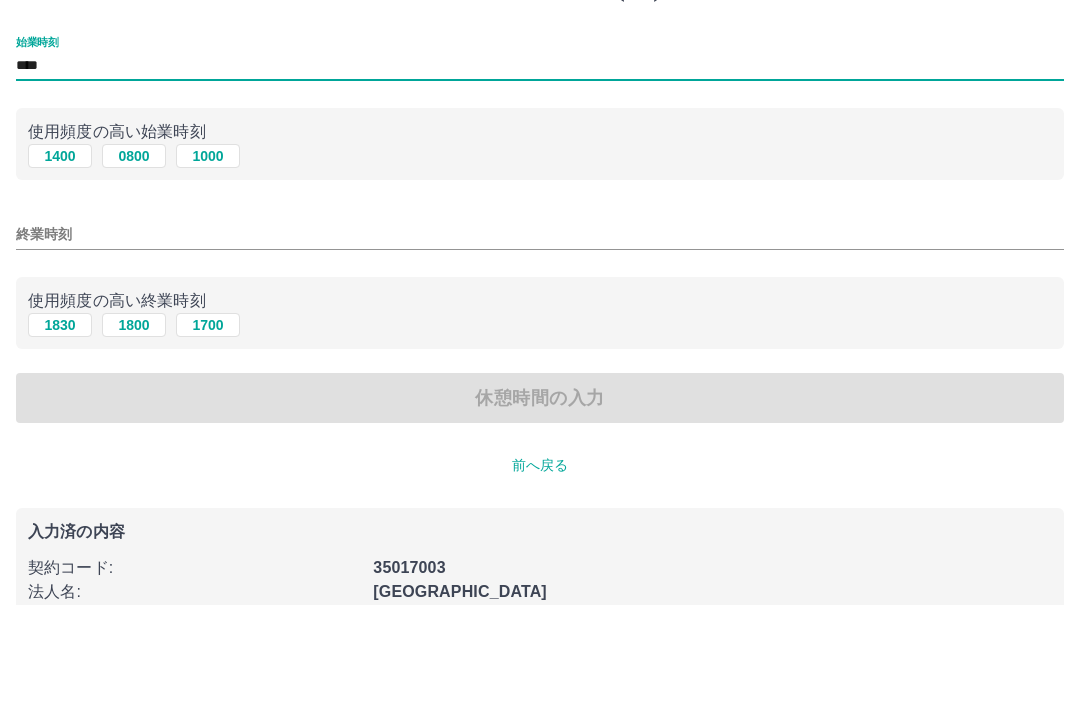 type on "****" 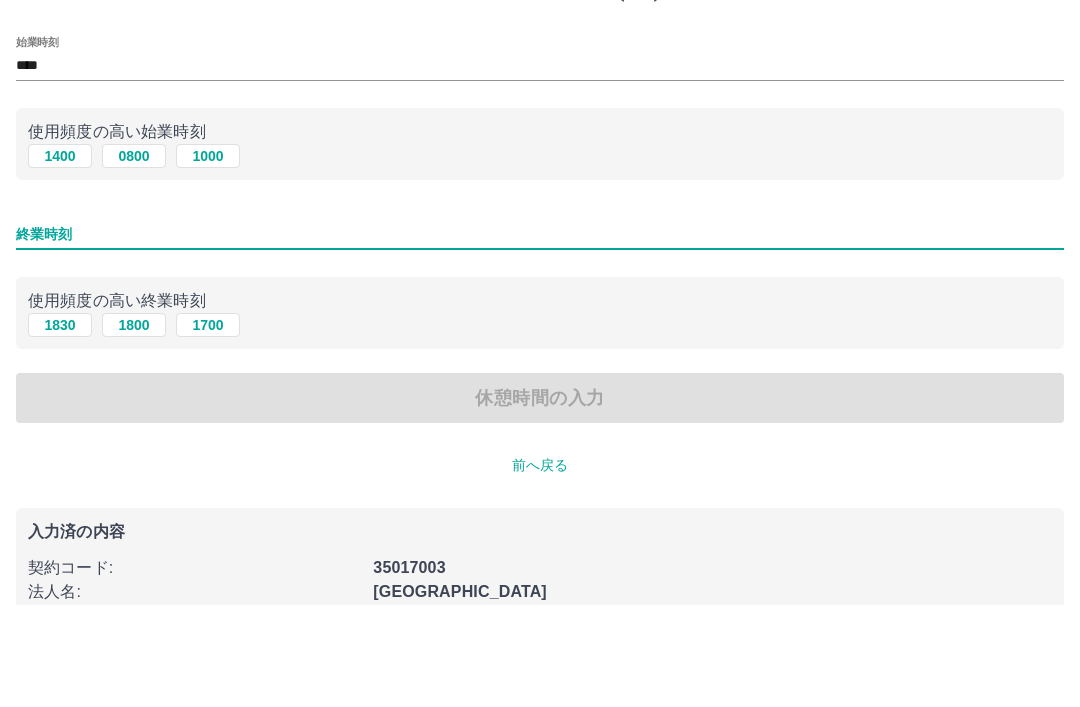 click on "終業時刻" at bounding box center (540, 337) 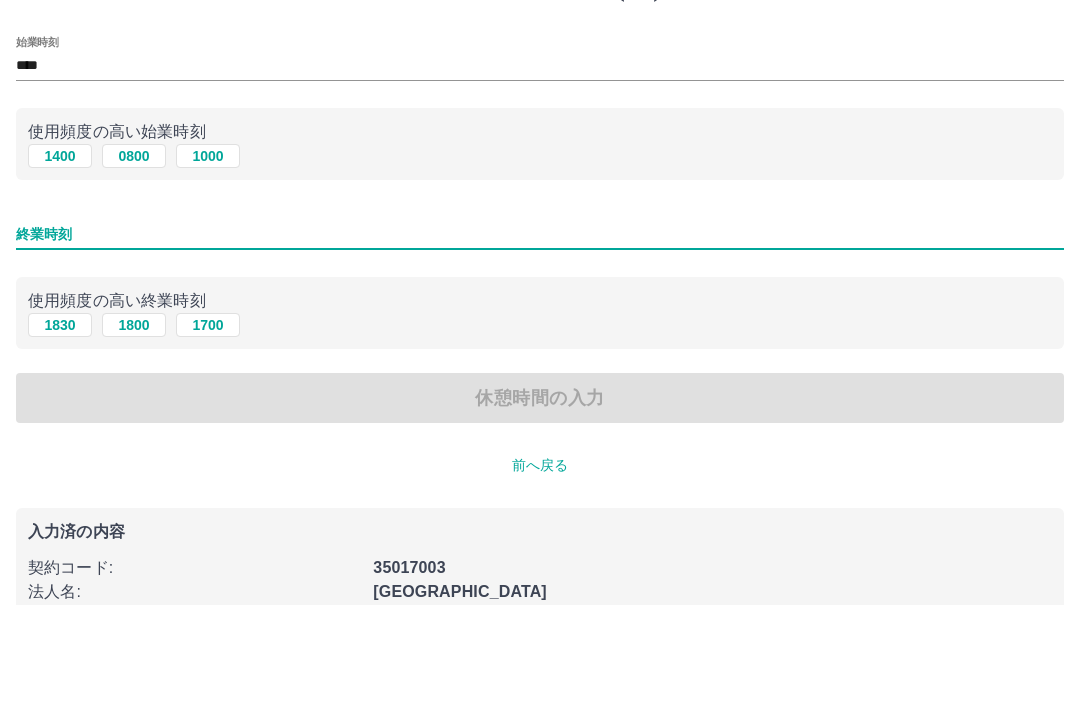 type on "*" 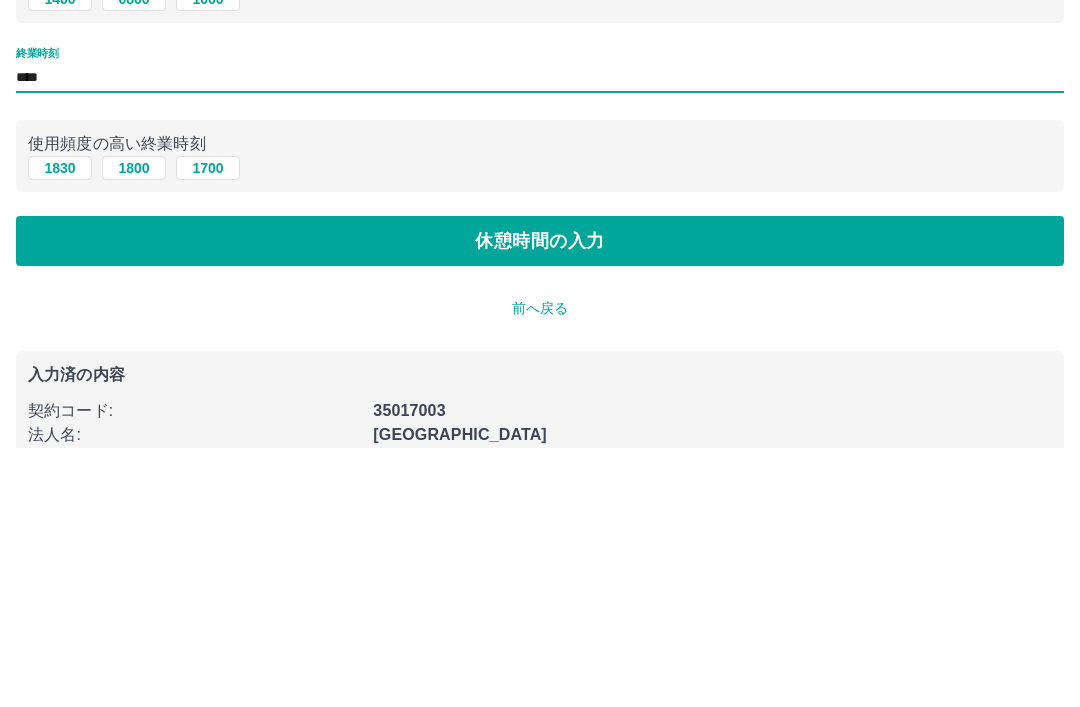 type on "****" 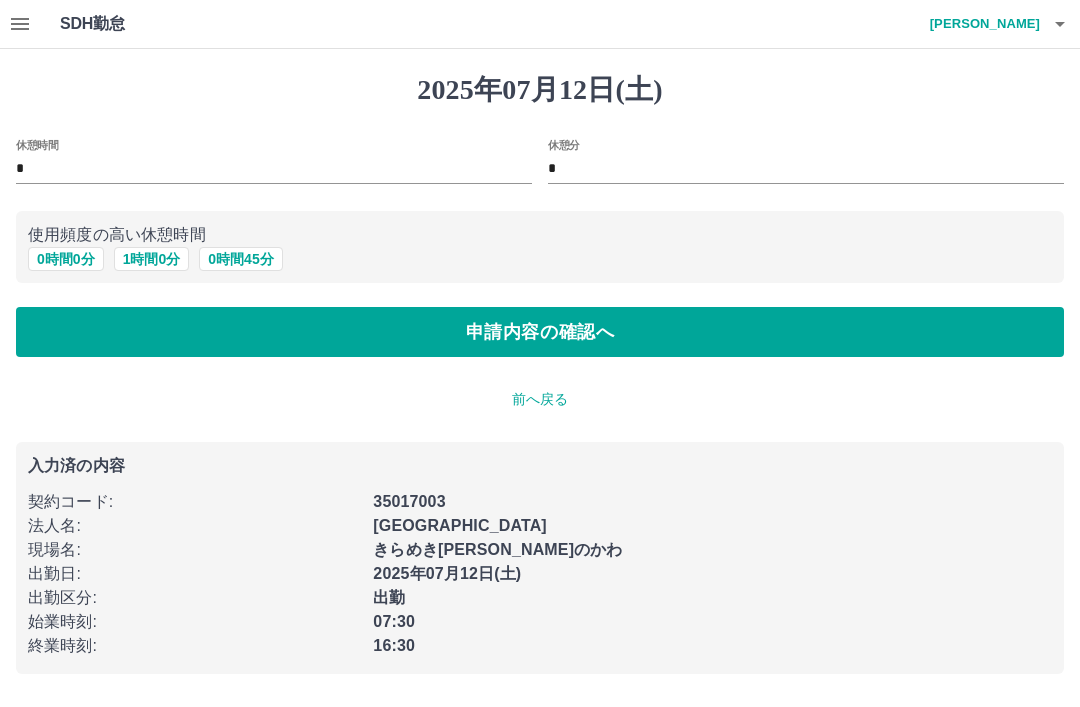 scroll, scrollTop: 0, scrollLeft: 0, axis: both 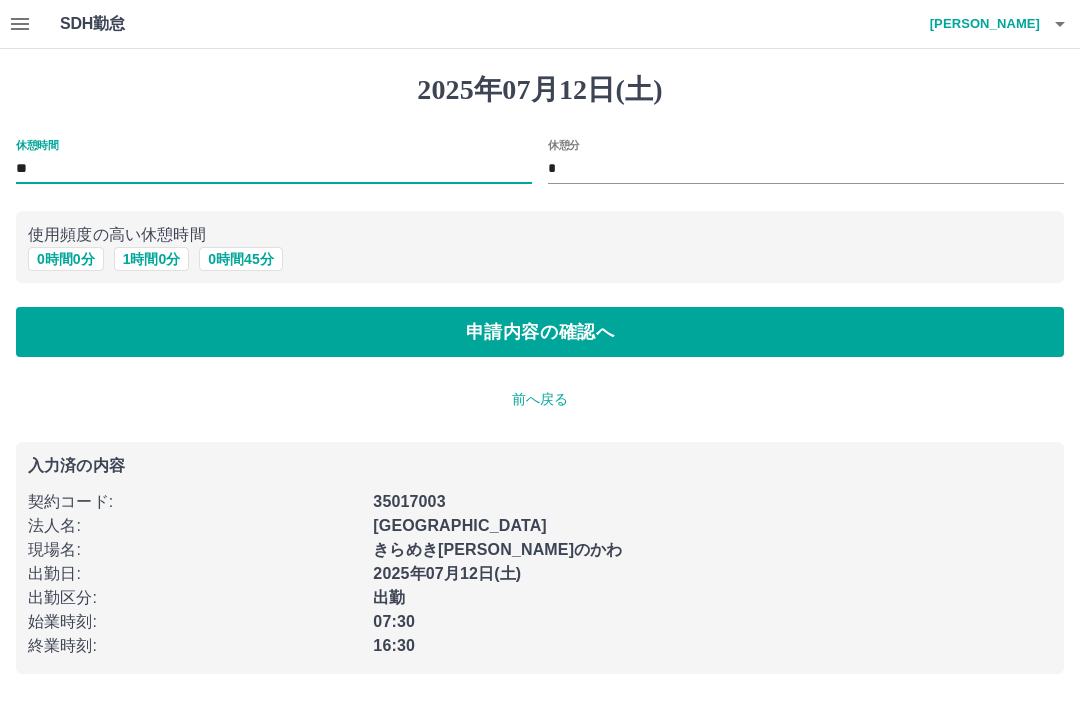 type on "*" 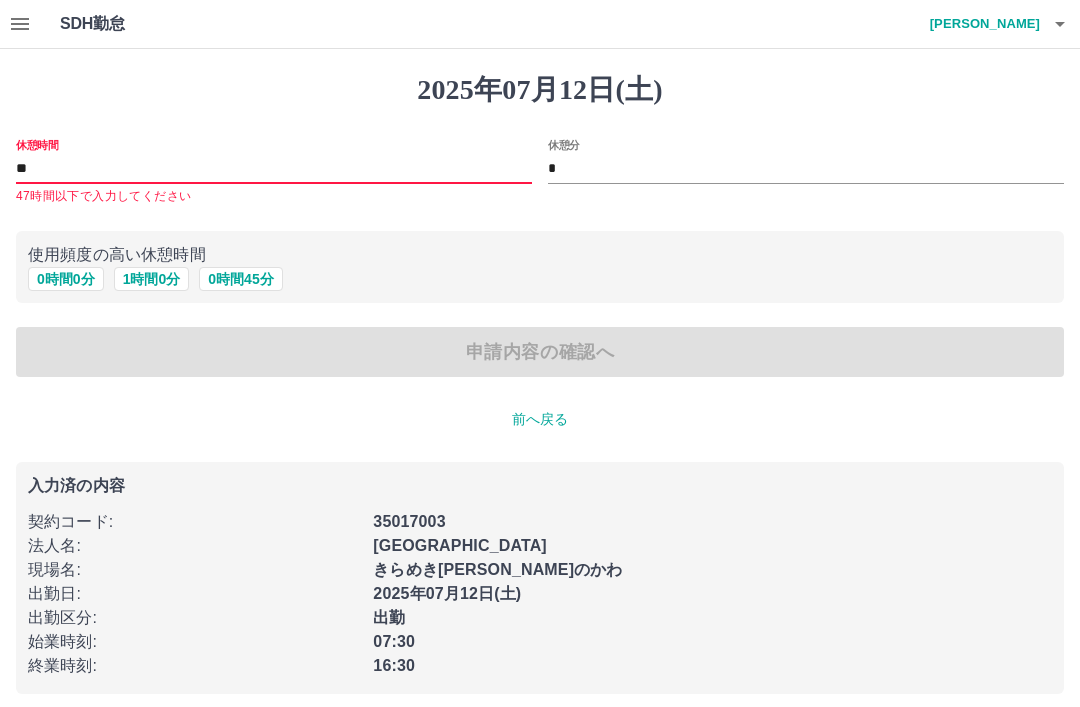 type on "*" 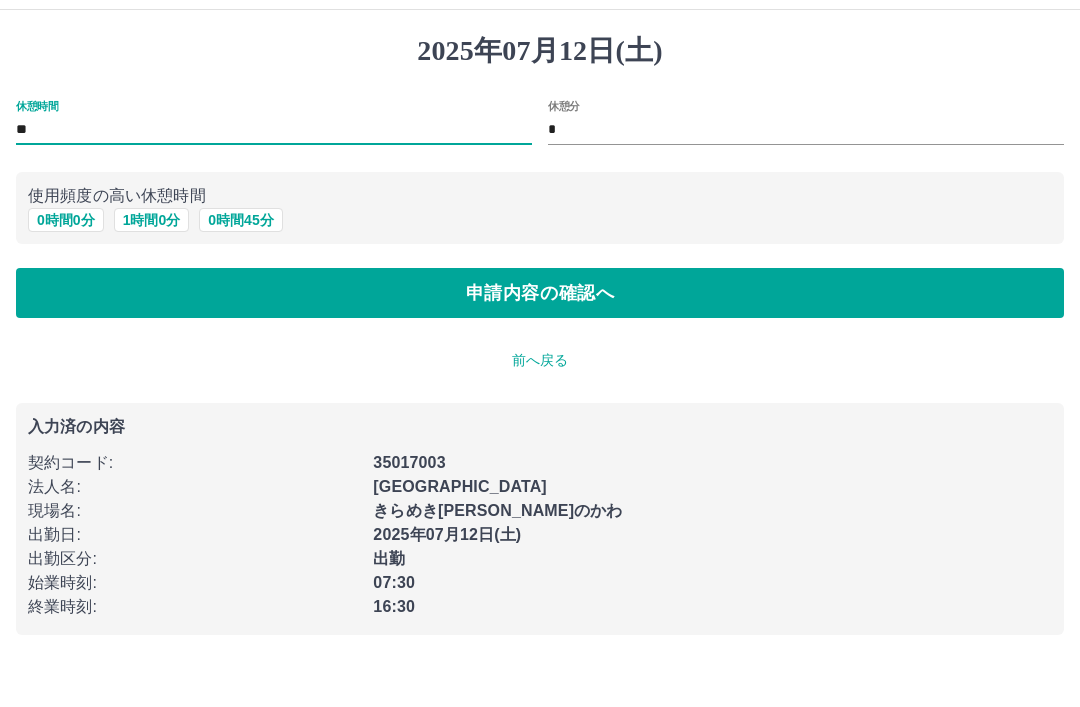 click on "1 時間 0 分" at bounding box center (152, 259) 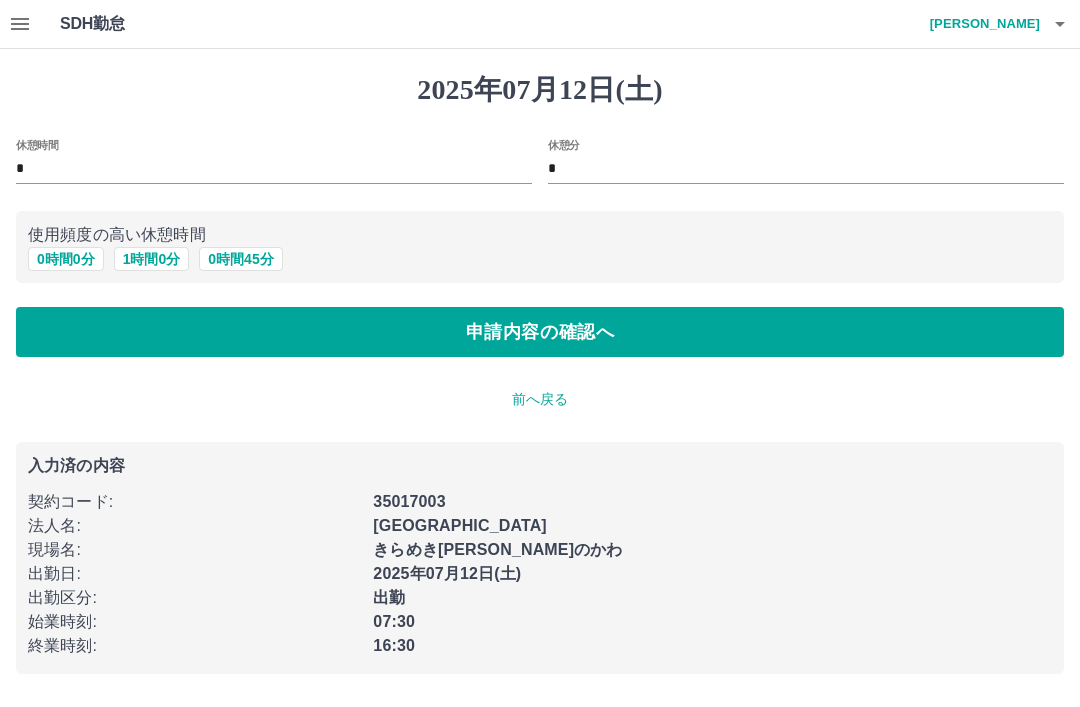 click on "1 時間 0 分" at bounding box center (152, 259) 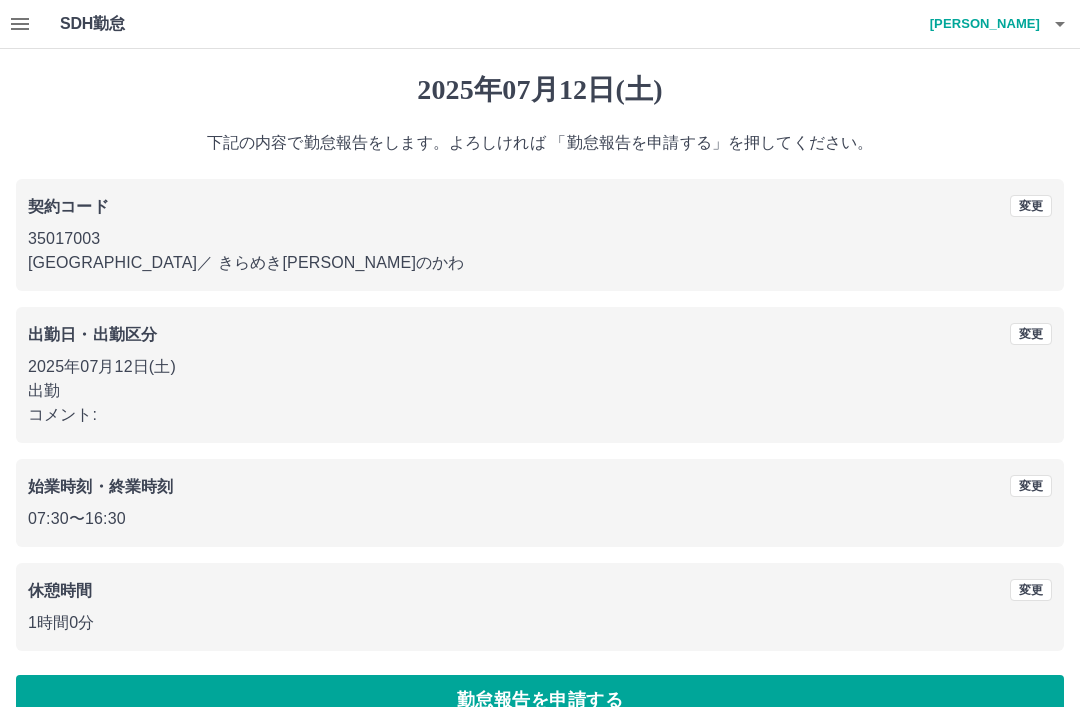 scroll, scrollTop: 41, scrollLeft: 0, axis: vertical 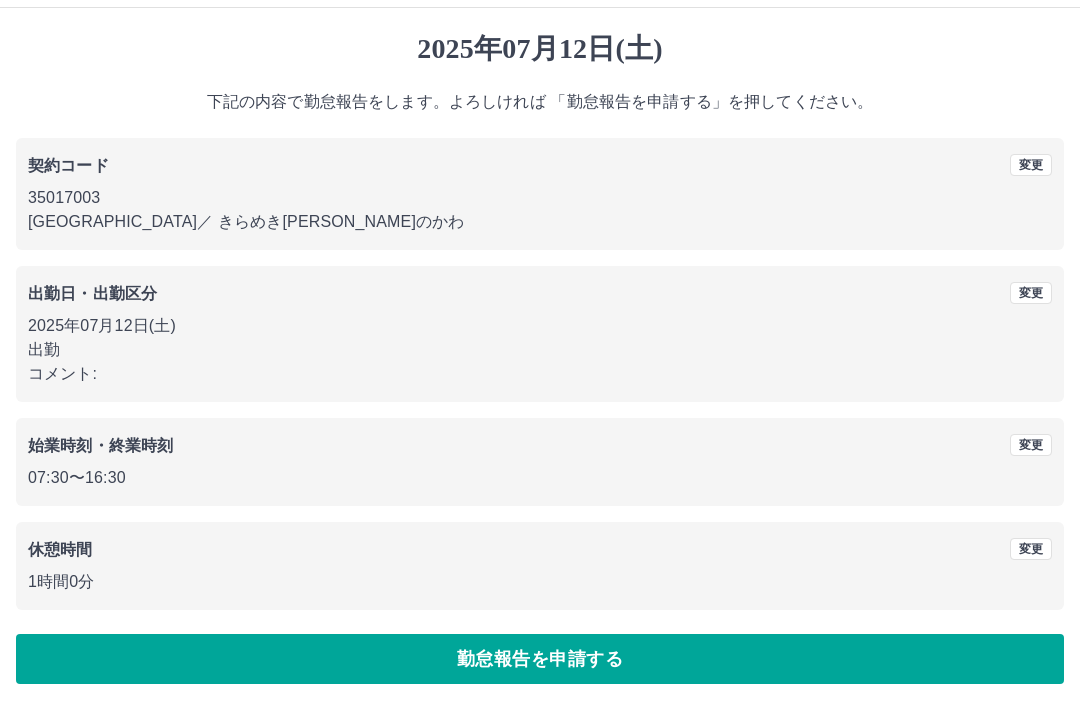 click on "勤怠報告を申請する" at bounding box center [540, 659] 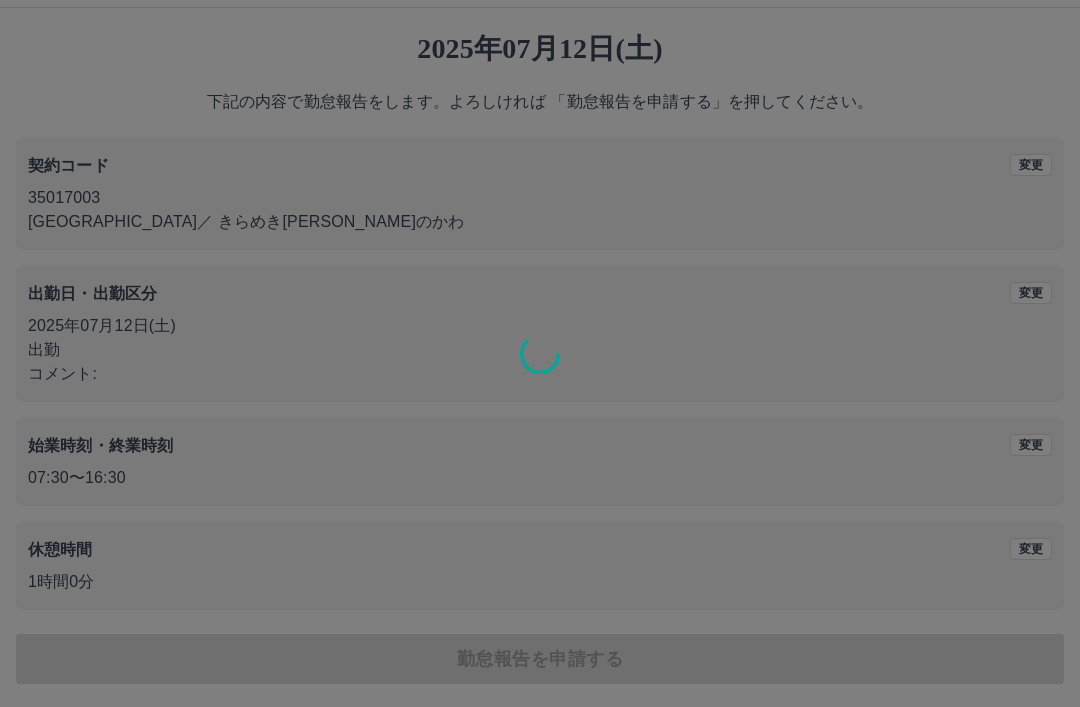 scroll, scrollTop: 0, scrollLeft: 0, axis: both 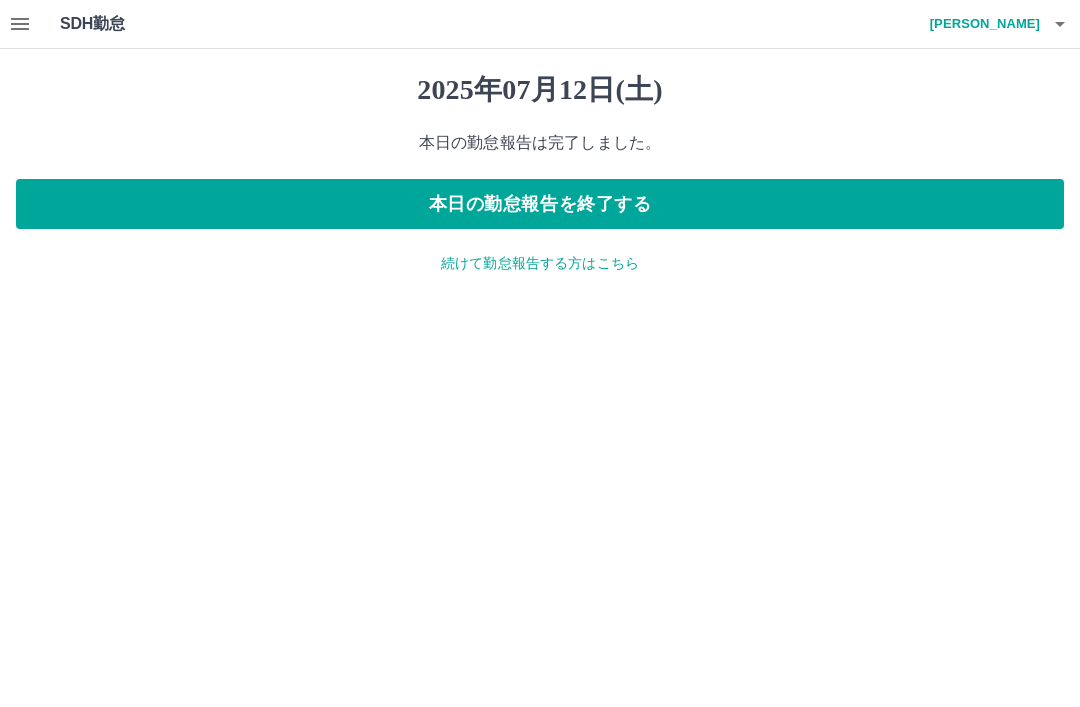 click on "本日の勤怠報告を終了する" at bounding box center (540, 204) 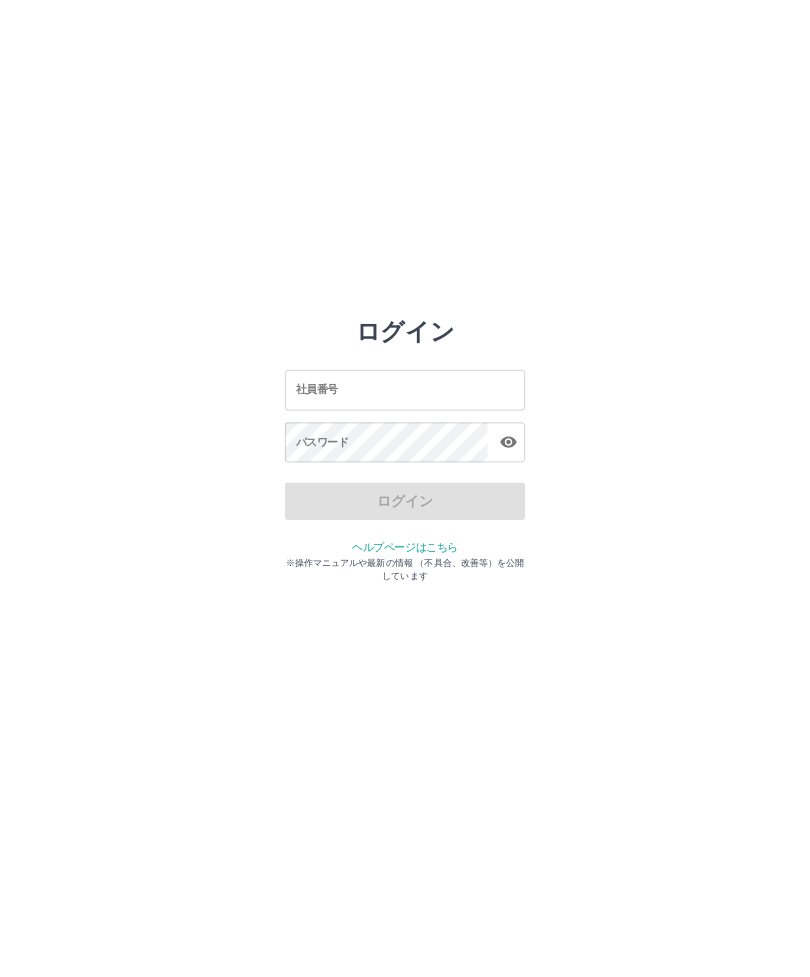 scroll, scrollTop: 0, scrollLeft: 0, axis: both 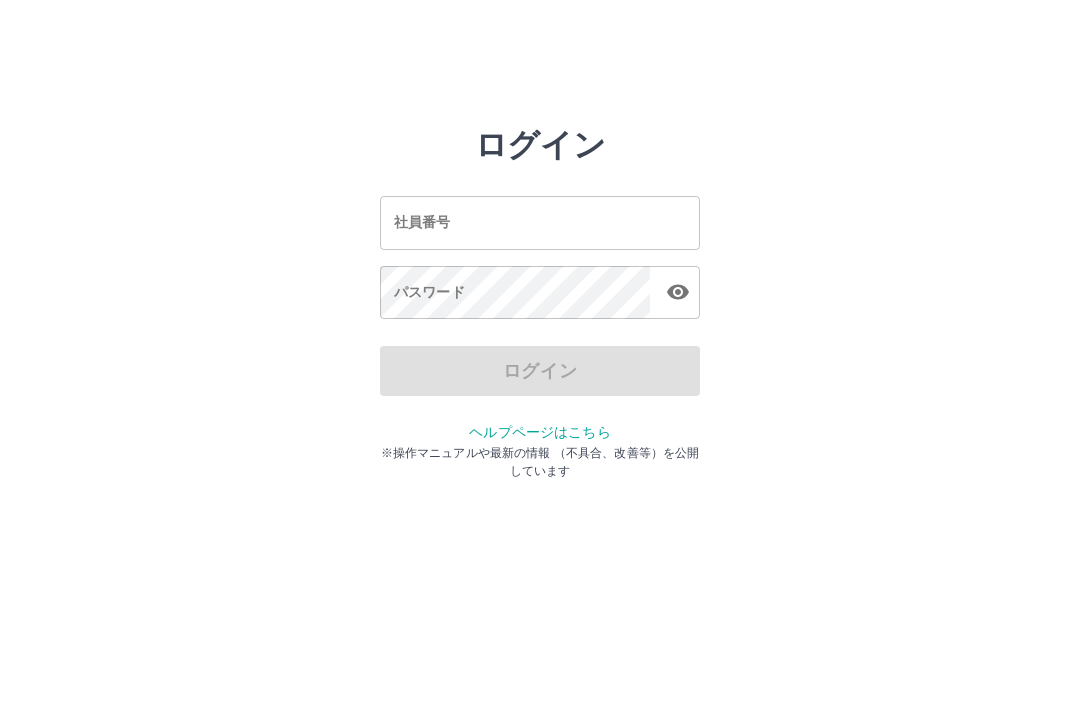 click on "社員番号" at bounding box center (540, 222) 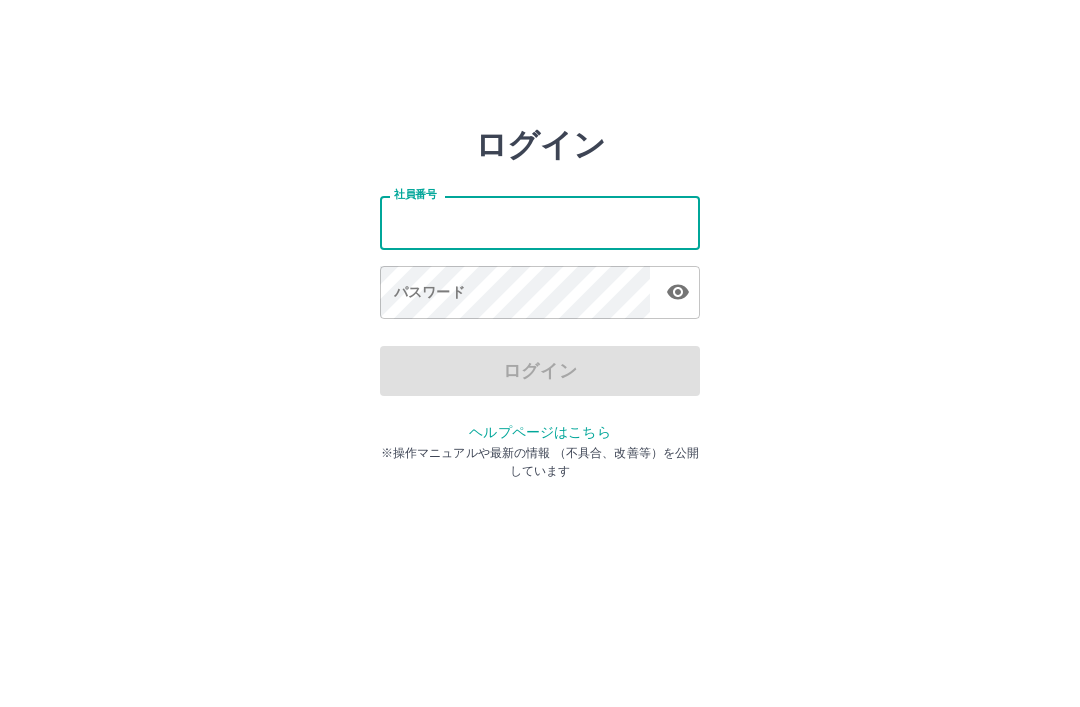 click on "ログイン 社員番号 社員番号 パスワード パスワード ログイン ヘルプページはこちら ※操作マニュアルや最新の情報 （不具合、改善等）を公開しています" at bounding box center [540, 223] 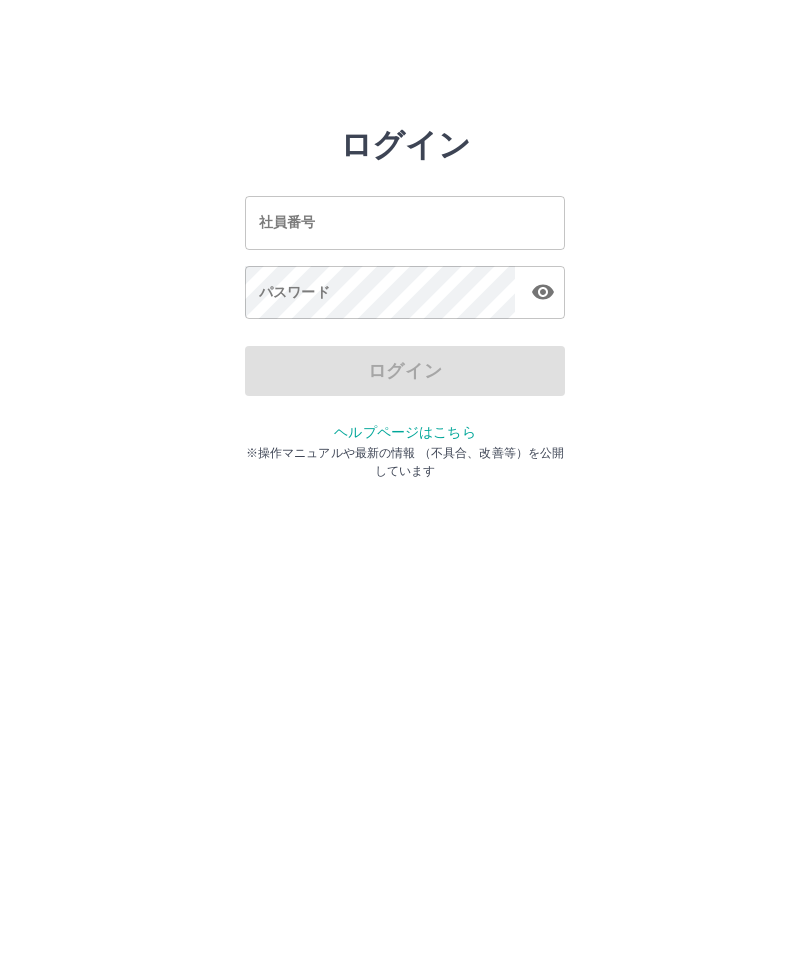 scroll, scrollTop: 0, scrollLeft: 0, axis: both 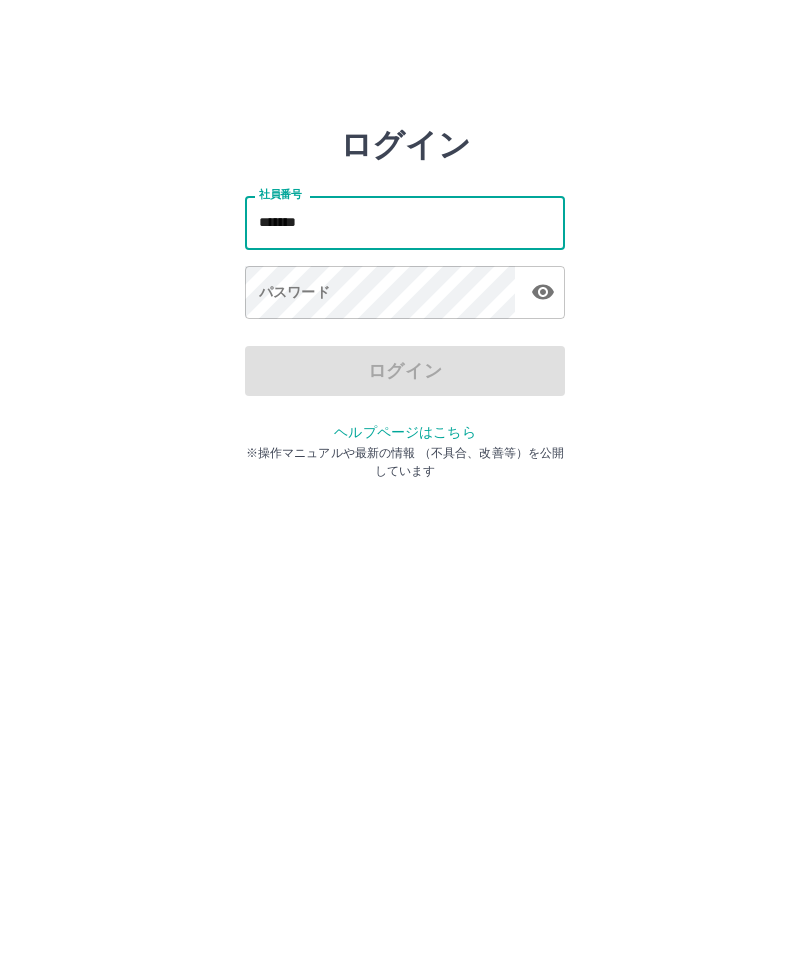 type on "*******" 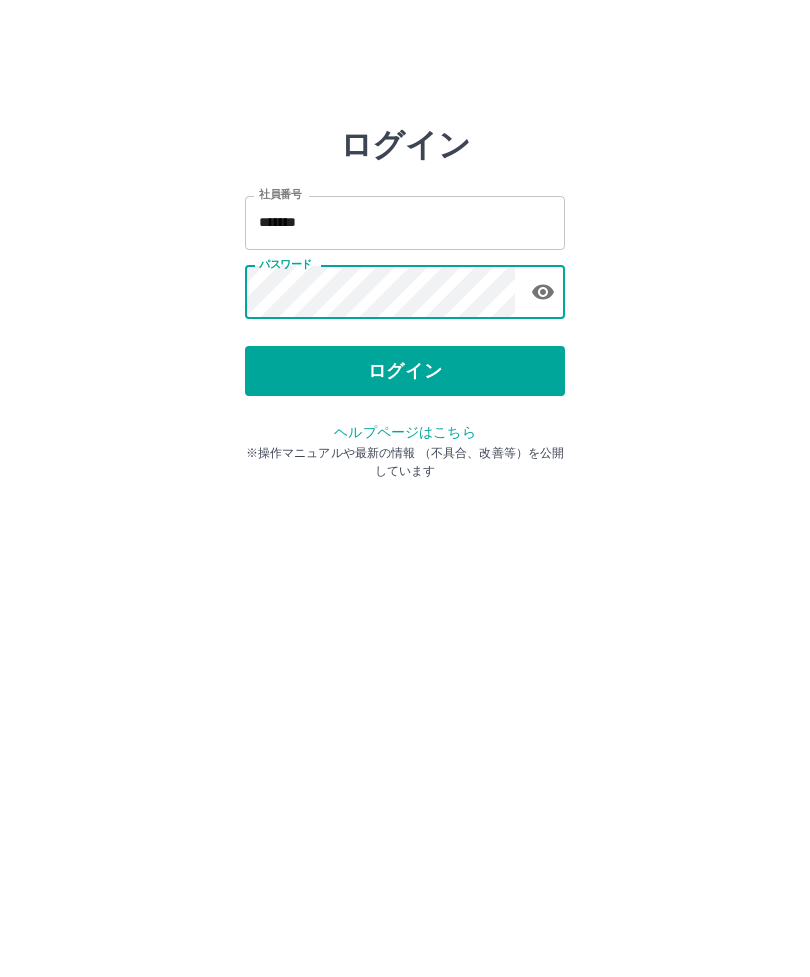 click on "ログイン" at bounding box center (405, 371) 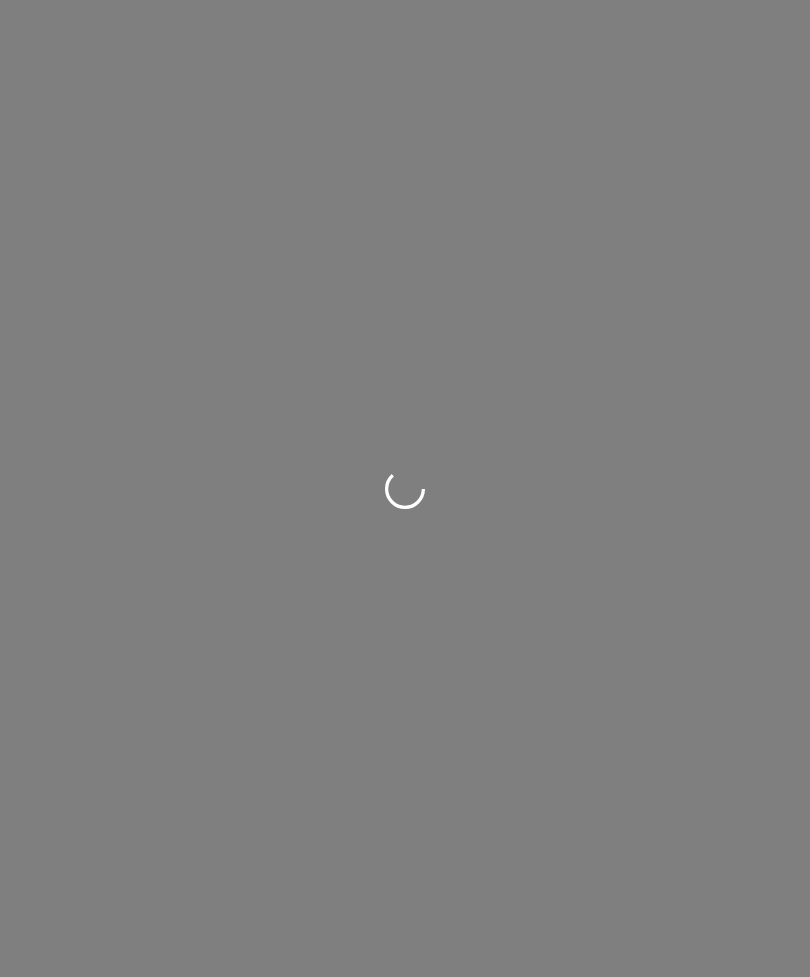 scroll, scrollTop: 0, scrollLeft: 0, axis: both 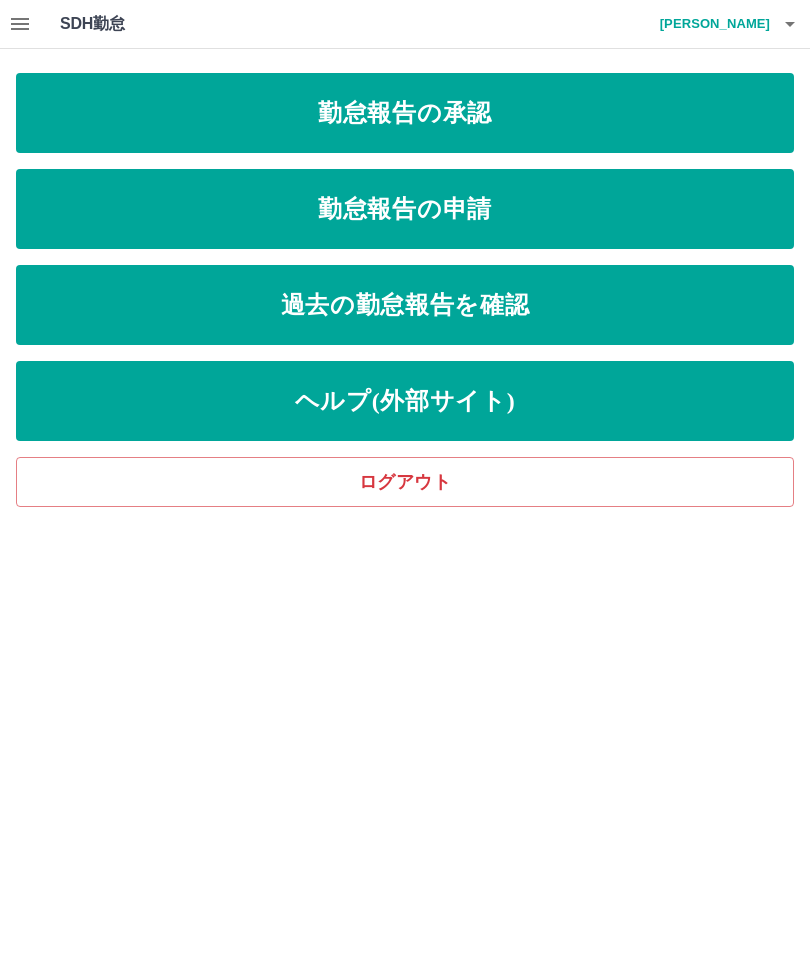 click on "勤怠報告の承認" at bounding box center [405, 113] 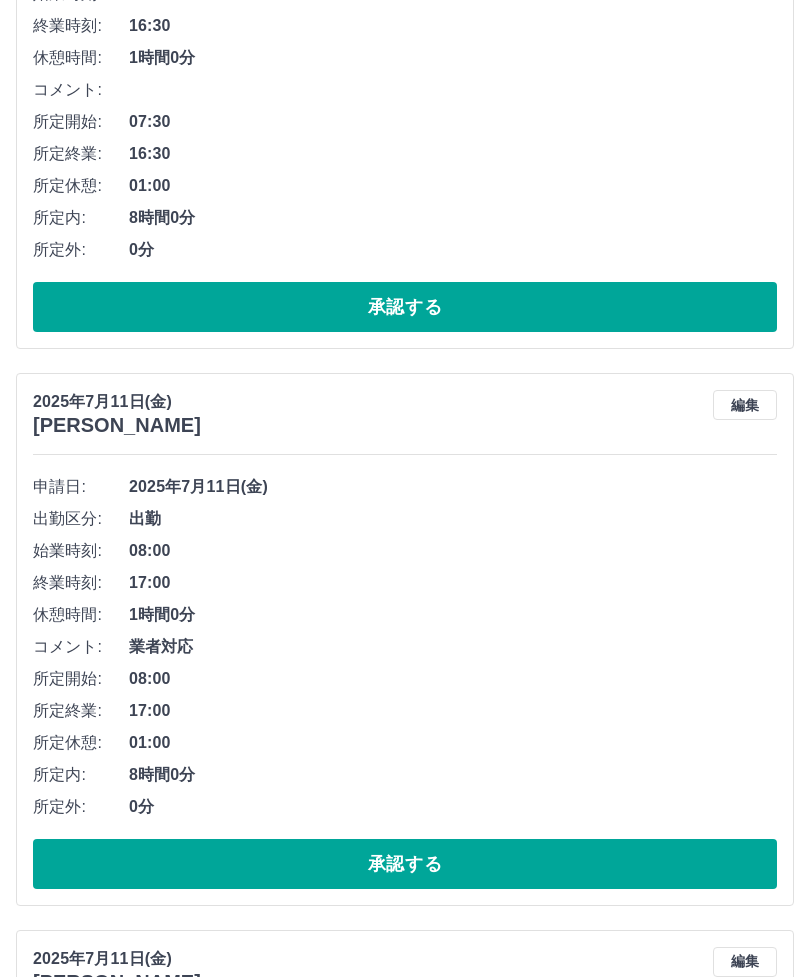 scroll, scrollTop: 689, scrollLeft: 0, axis: vertical 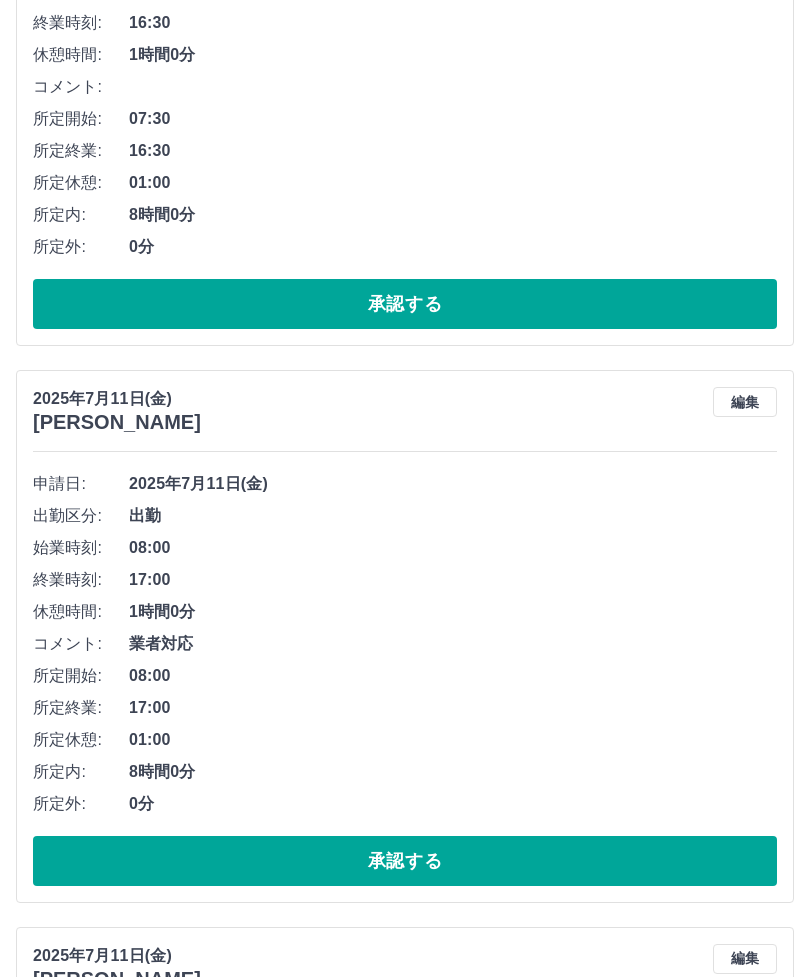 click on "承認する" at bounding box center (405, 862) 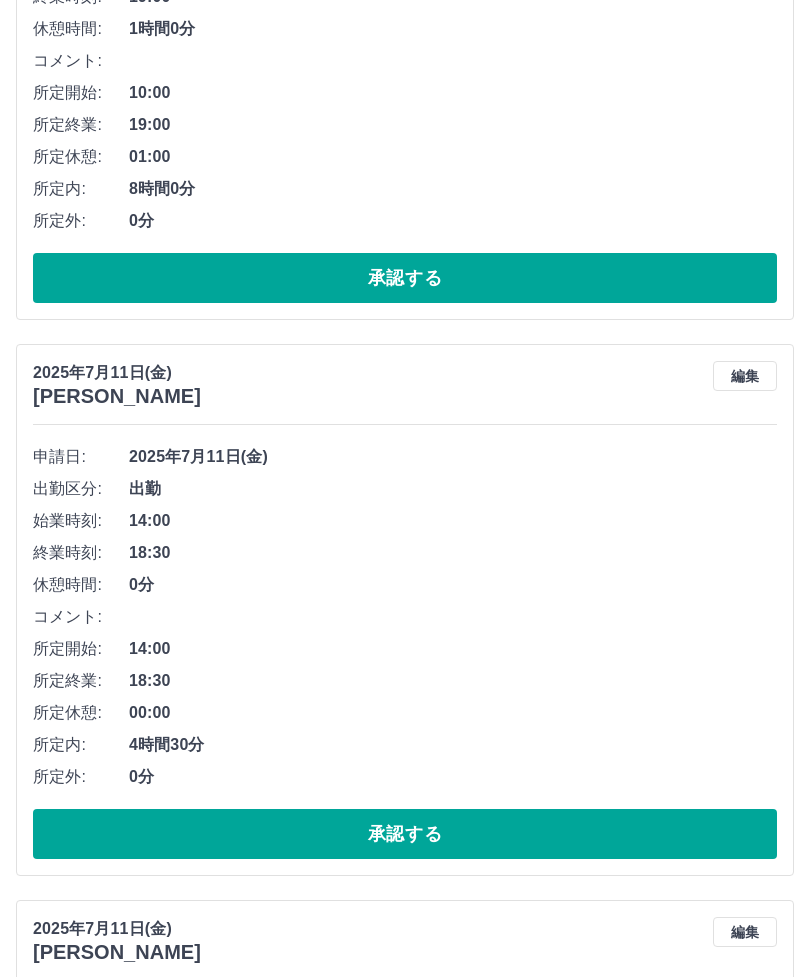 scroll, scrollTop: 1702, scrollLeft: 0, axis: vertical 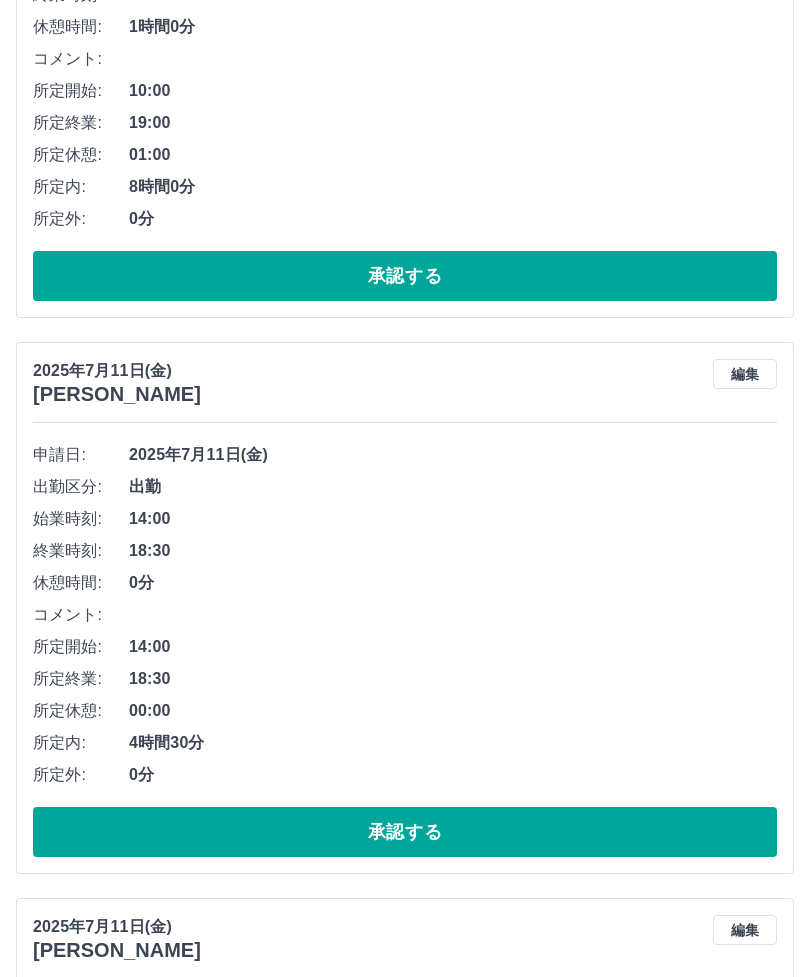 click on "承認する" at bounding box center [405, 833] 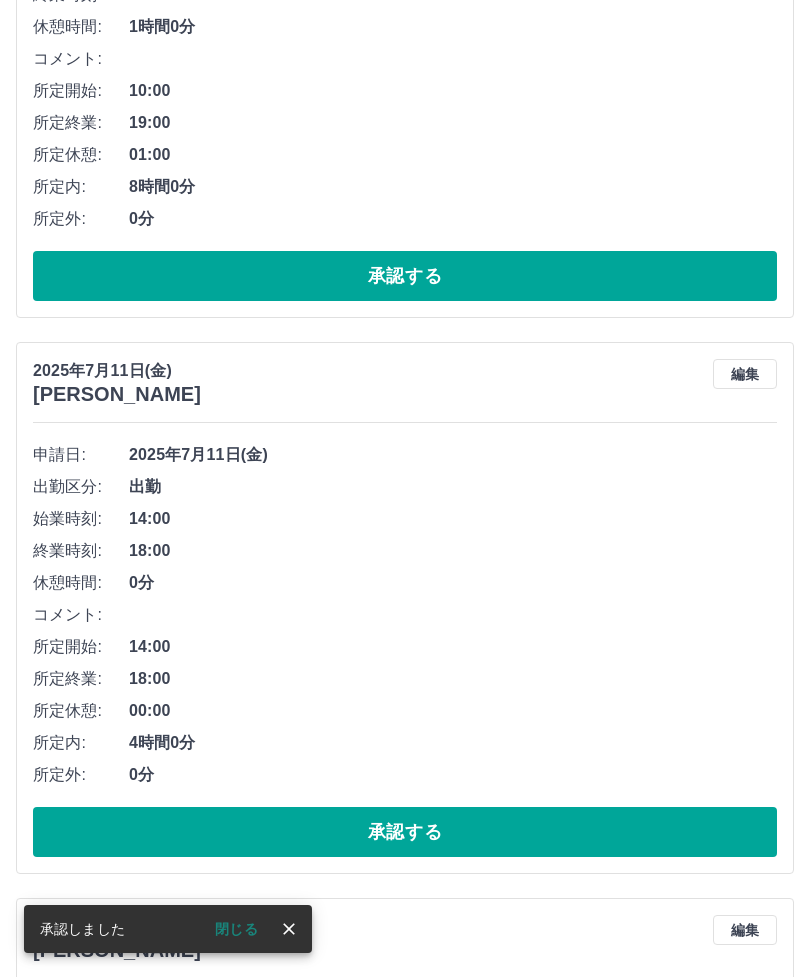 click on "承認する" at bounding box center (405, 832) 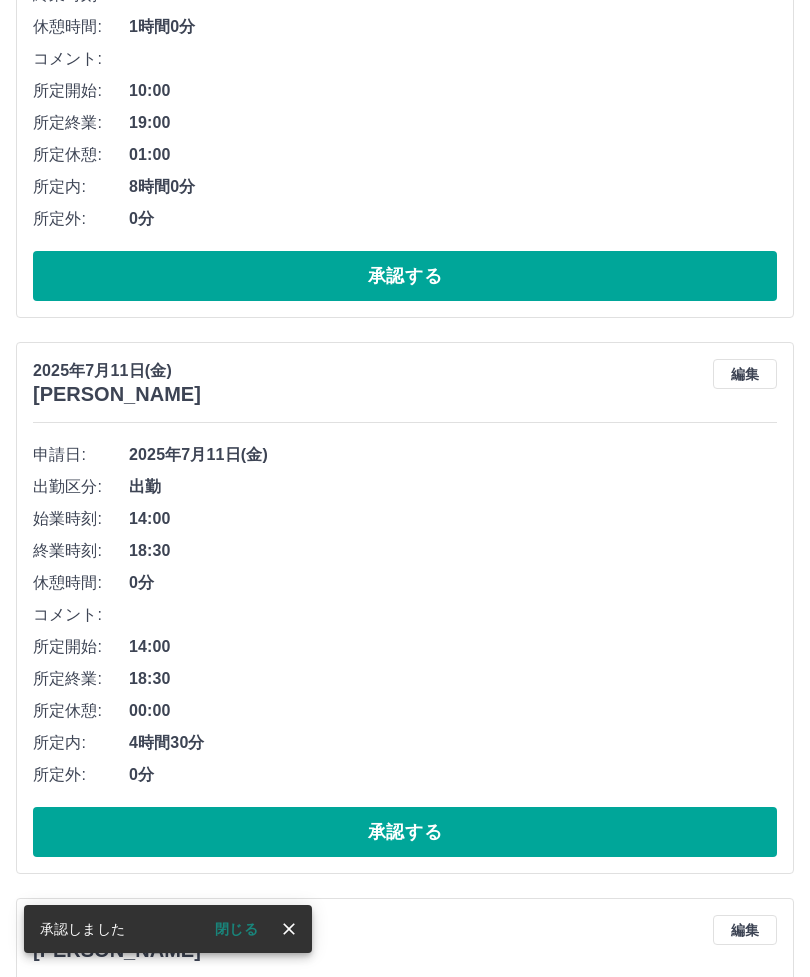 click on "承認する" at bounding box center [405, 832] 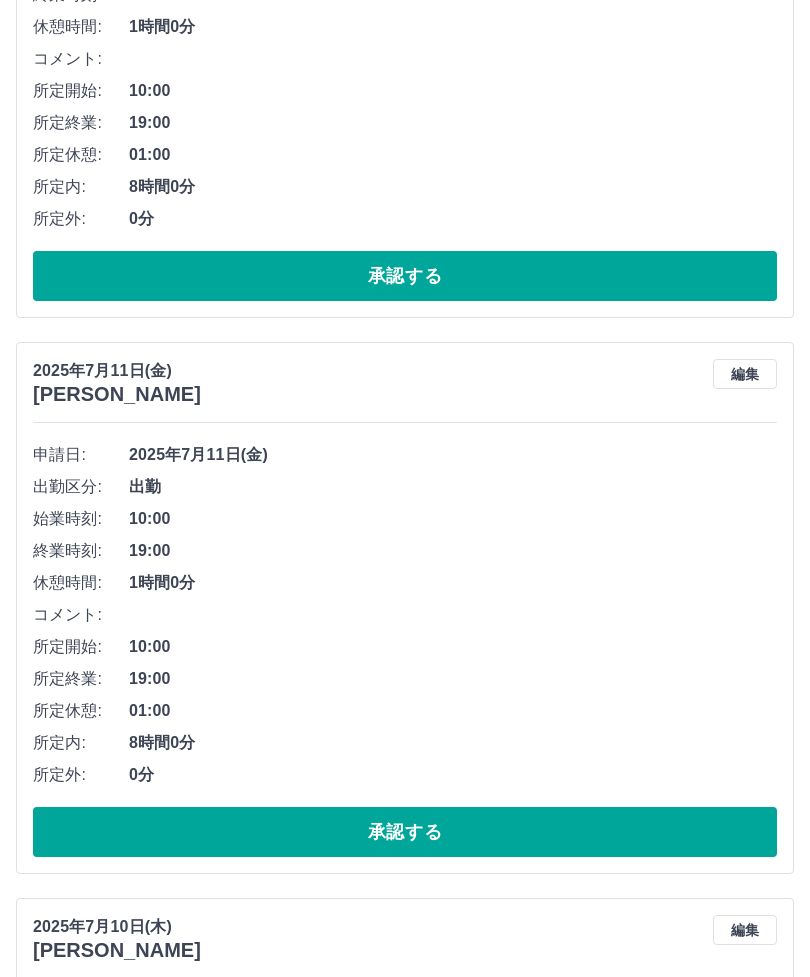 click on "承認する" at bounding box center [405, 832] 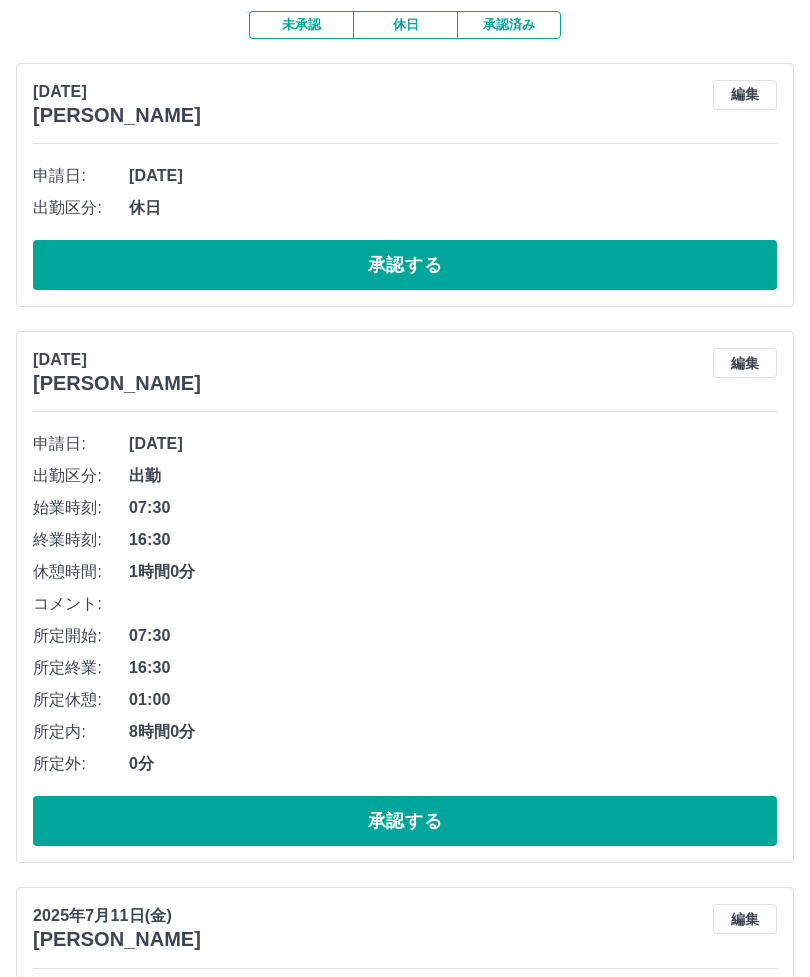 scroll, scrollTop: 0, scrollLeft: 0, axis: both 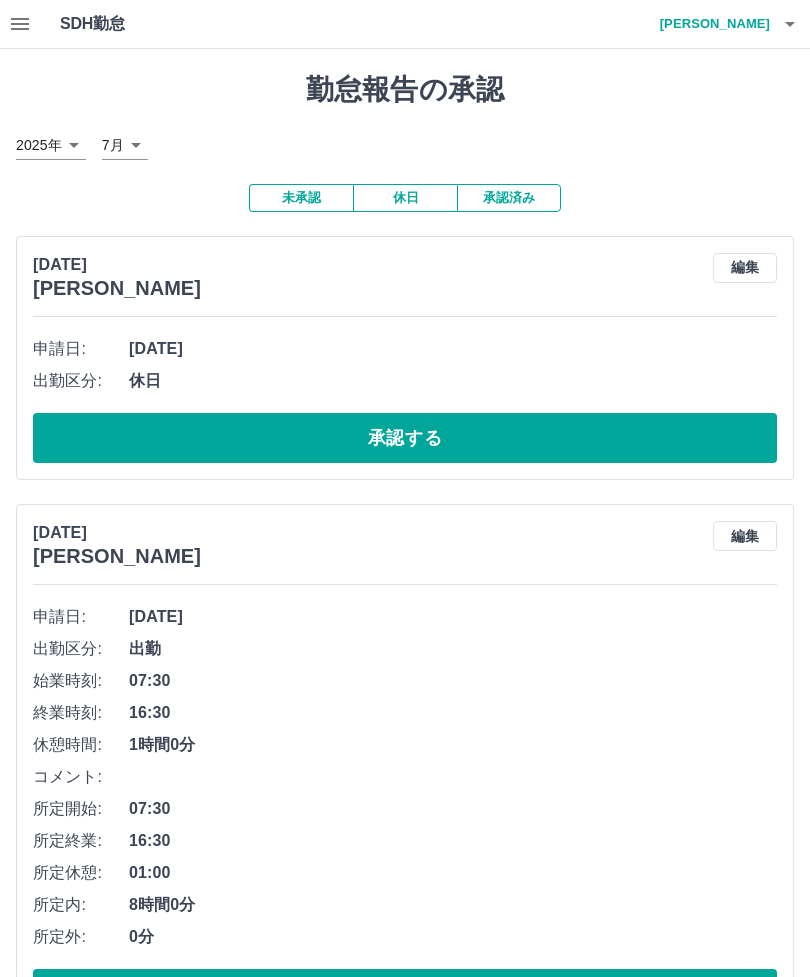 click on "承認済み" at bounding box center (509, 198) 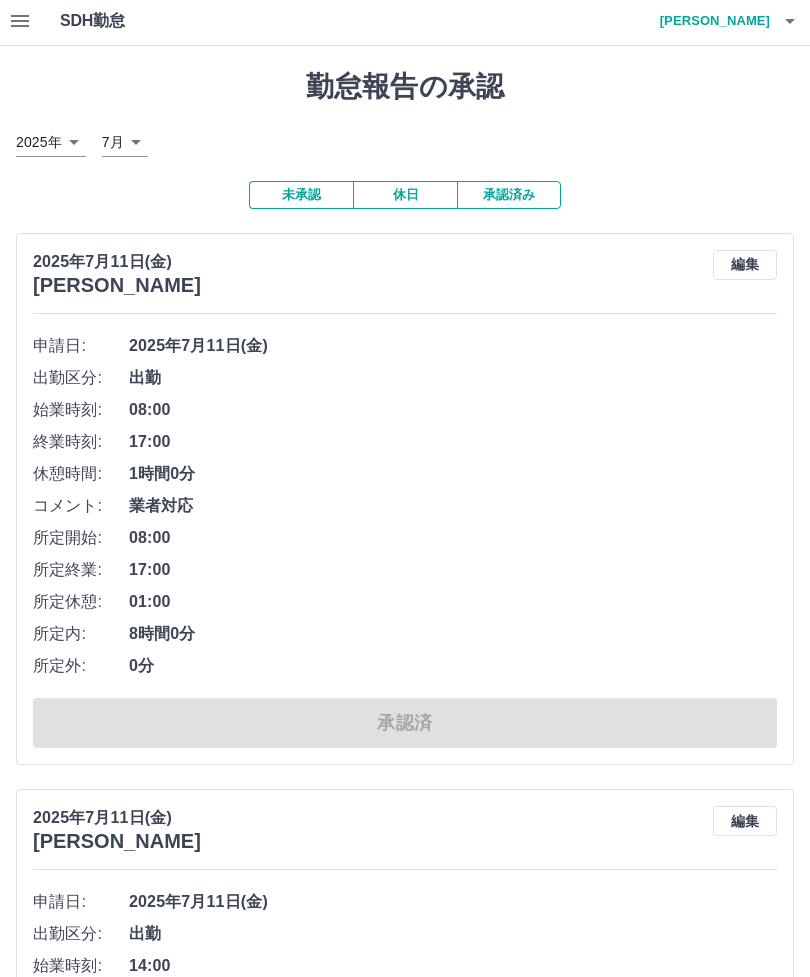 scroll, scrollTop: 0, scrollLeft: 0, axis: both 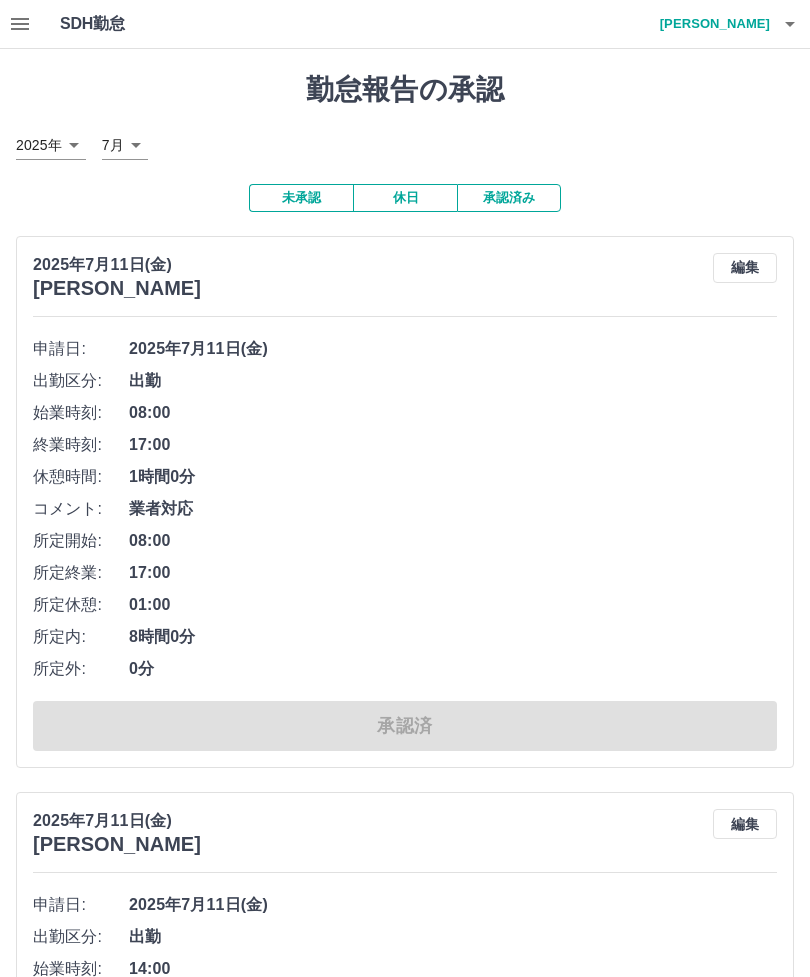 click on "未承認" at bounding box center (301, 198) 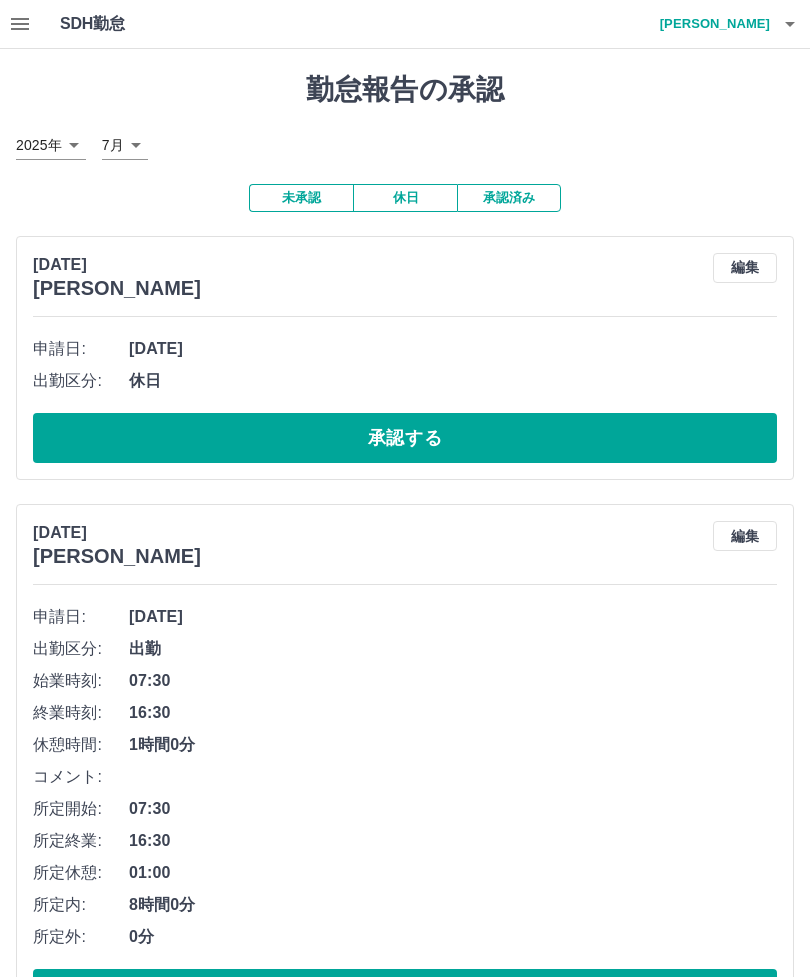 click on "佐藤　成雄" at bounding box center [710, 24] 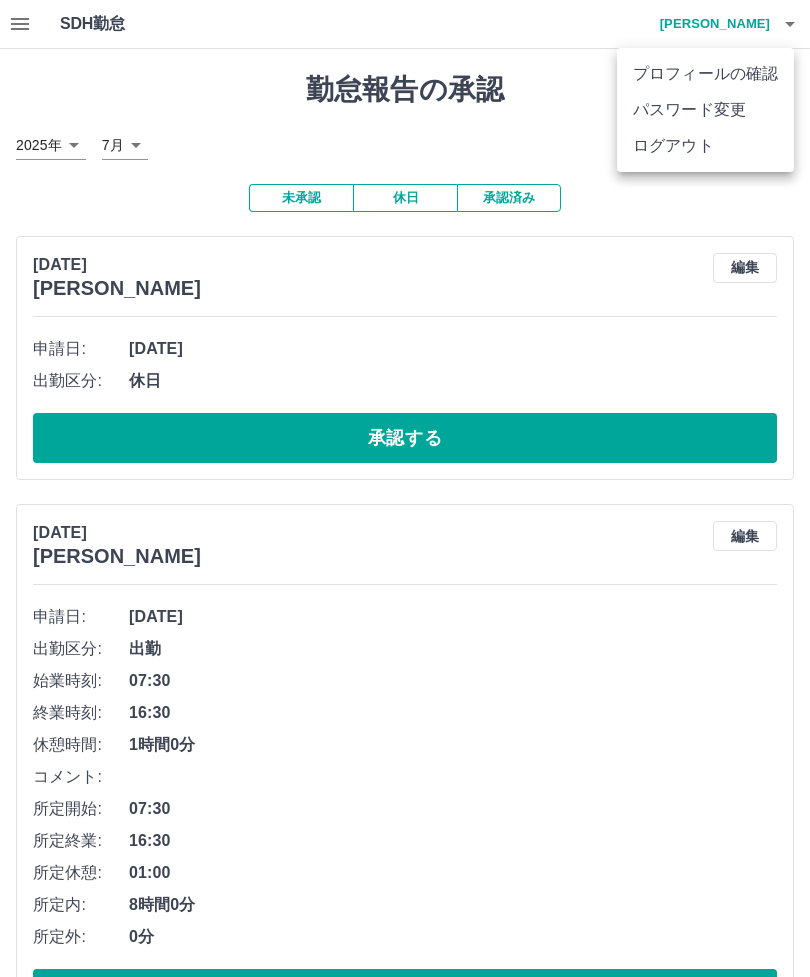 click on "ログアウト" at bounding box center [705, 146] 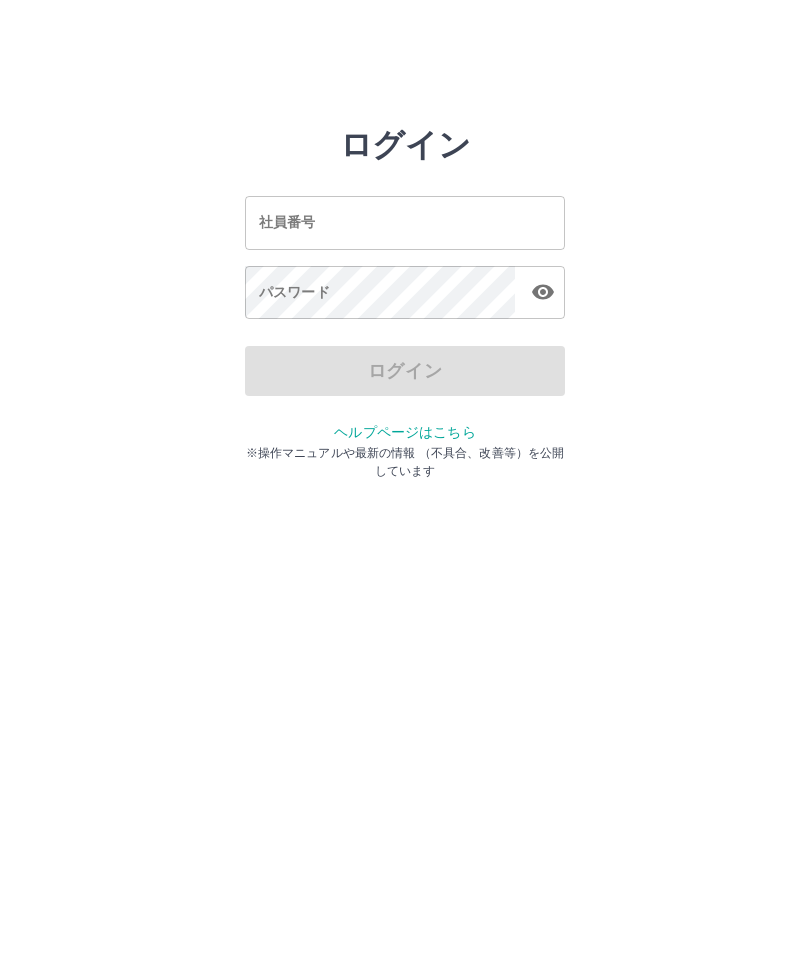 scroll, scrollTop: 0, scrollLeft: 0, axis: both 